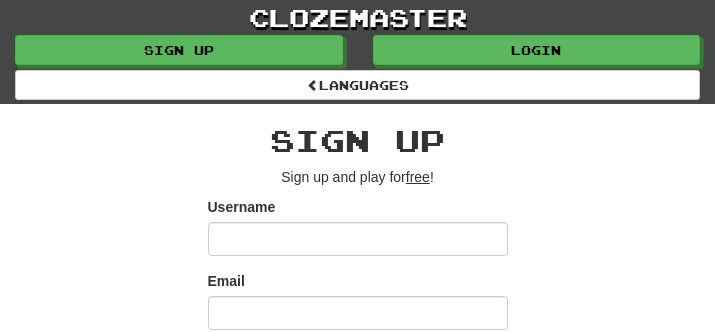 scroll, scrollTop: 0, scrollLeft: 0, axis: both 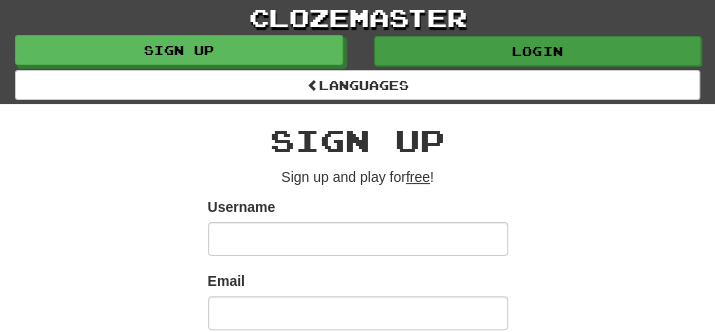 click on "Login" at bounding box center [538, 51] 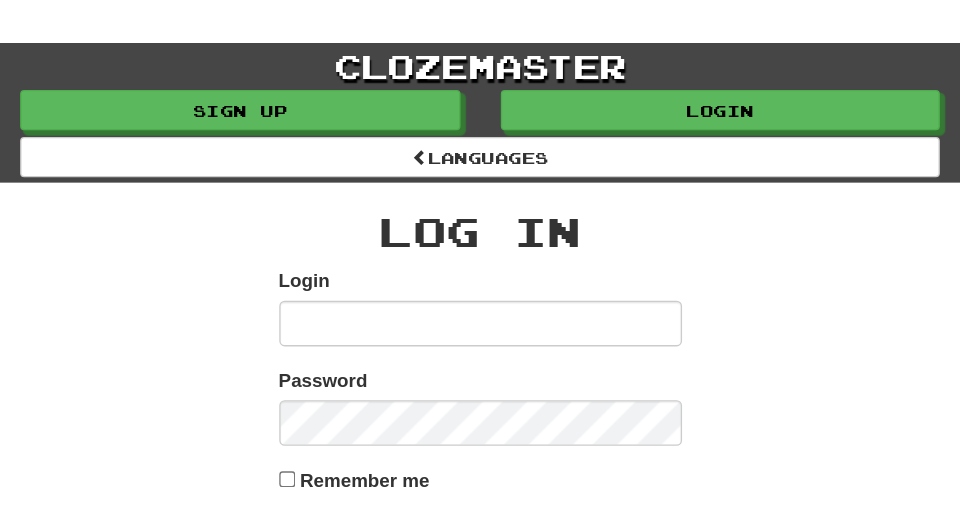 scroll, scrollTop: 0, scrollLeft: 0, axis: both 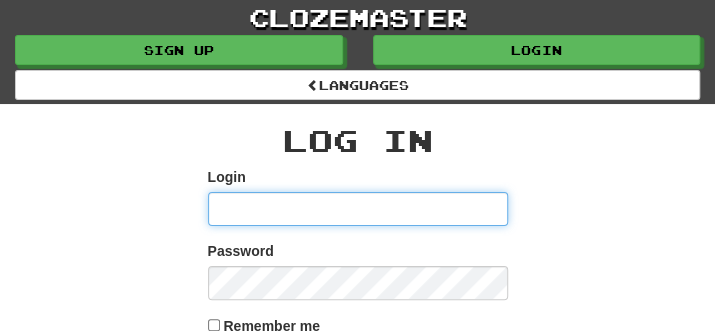 type on "**********" 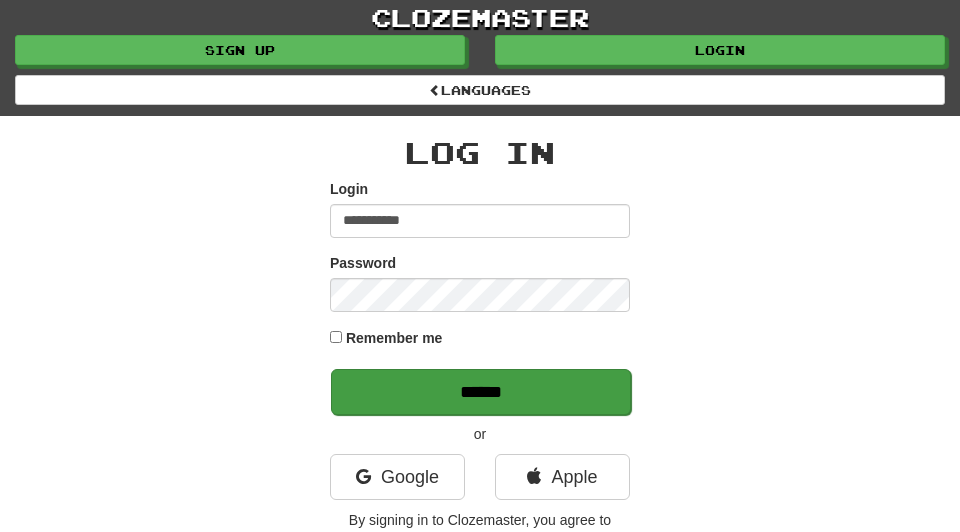 click on "******" at bounding box center (481, 392) 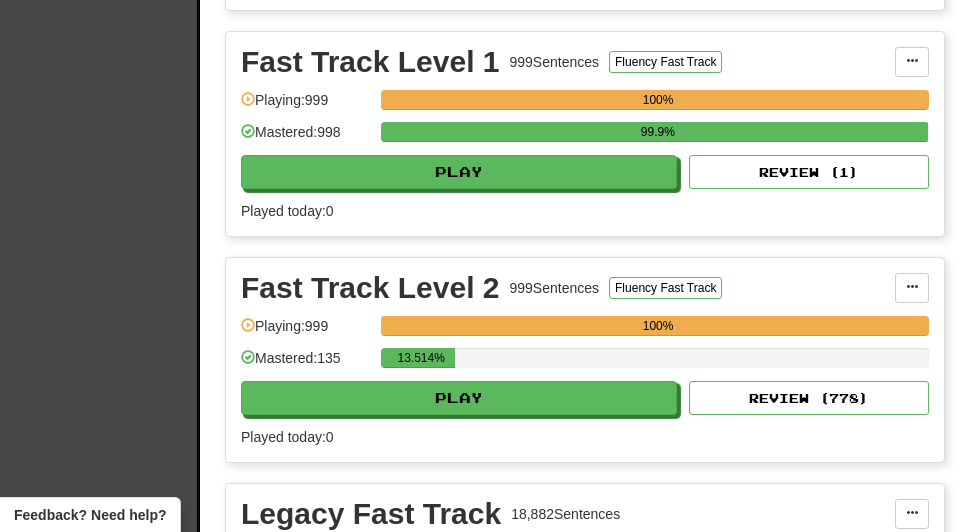 scroll, scrollTop: 694, scrollLeft: 0, axis: vertical 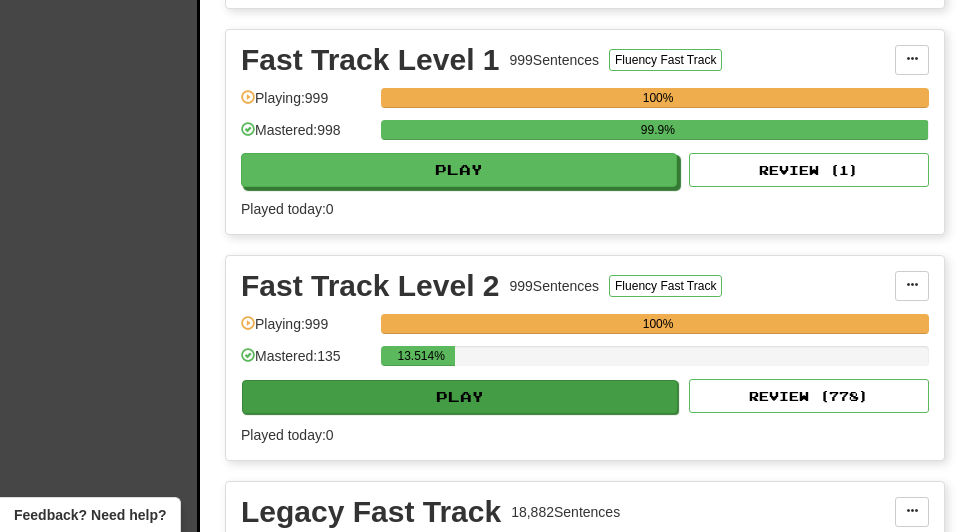 click on "Play" at bounding box center [460, 397] 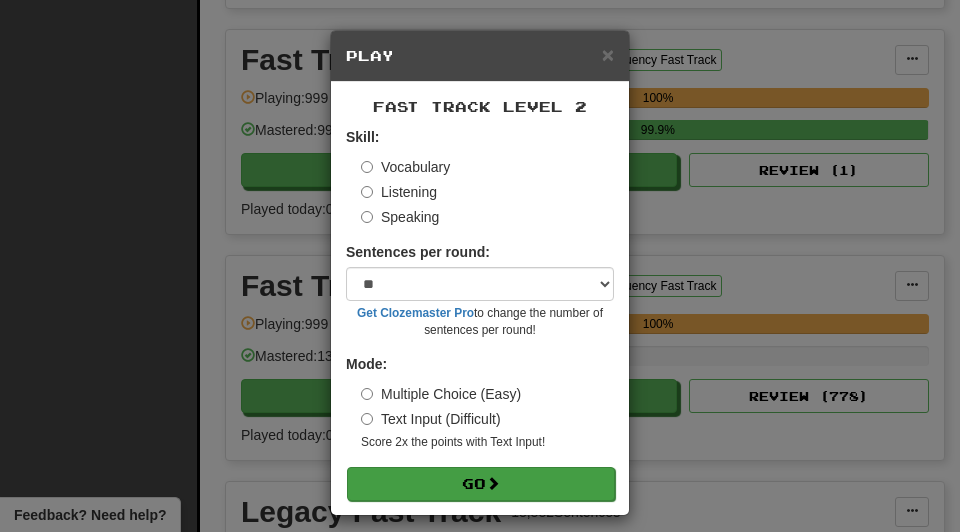 click on "Go" at bounding box center (481, 484) 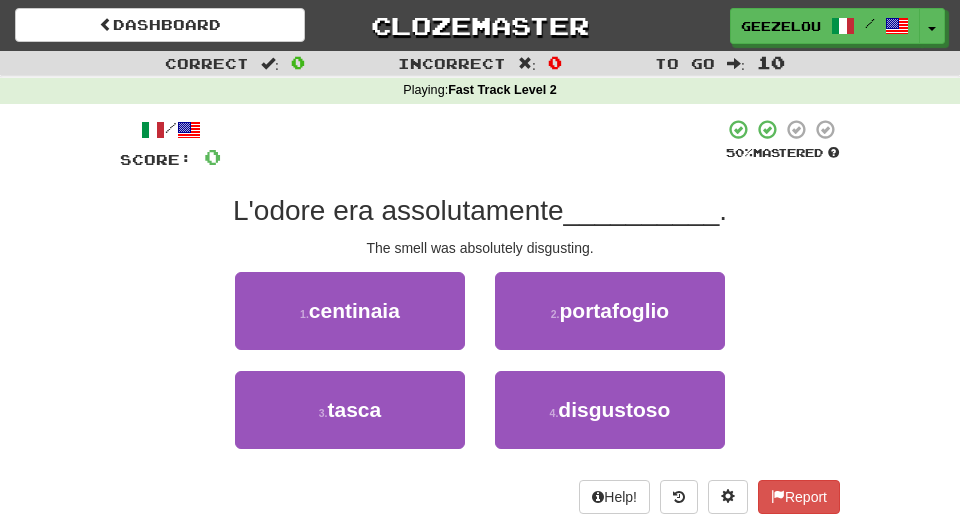 scroll, scrollTop: 0, scrollLeft: 0, axis: both 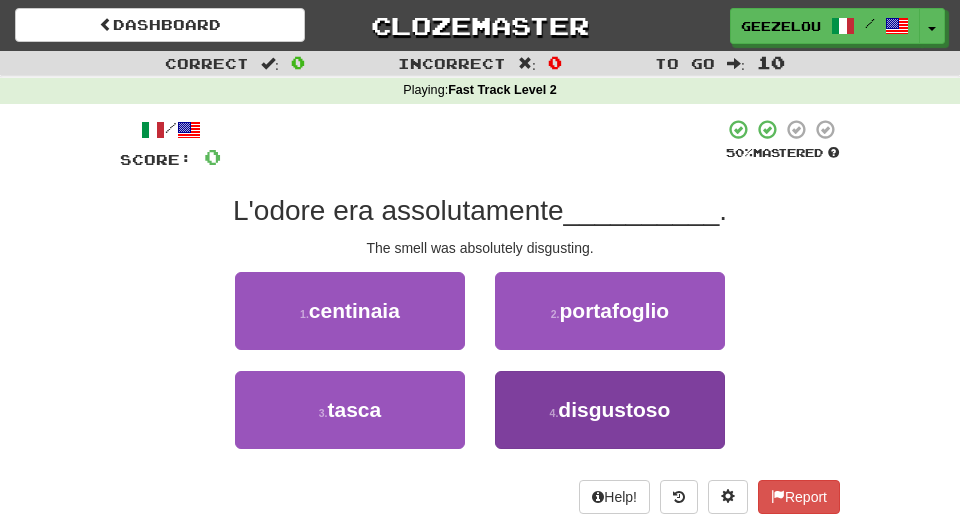 click on "disgustoso" at bounding box center [614, 409] 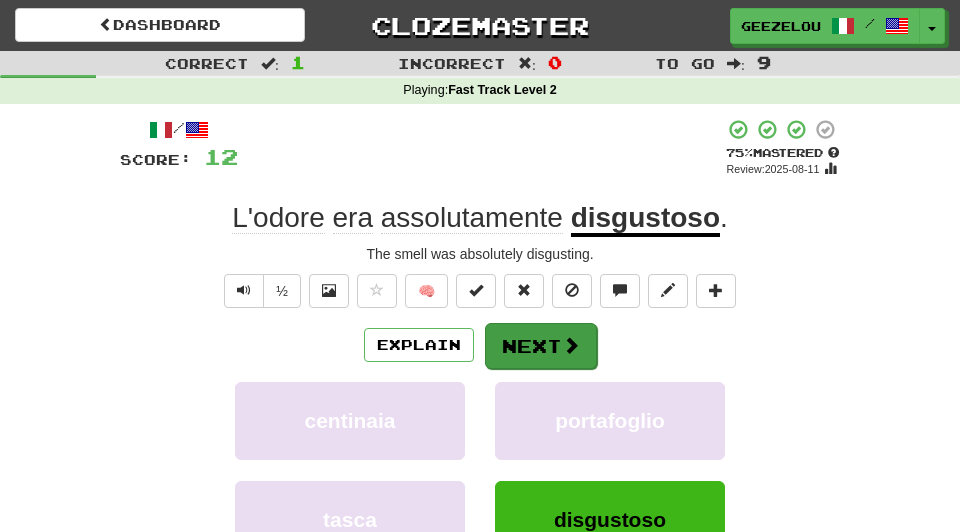 click on "Next" at bounding box center [541, 346] 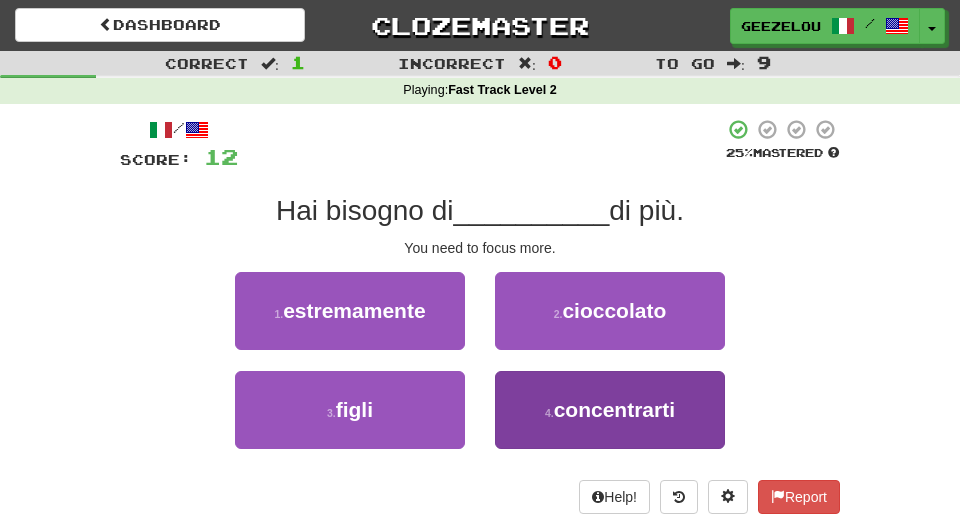 click on "4 .  concentrarti" at bounding box center [610, 410] 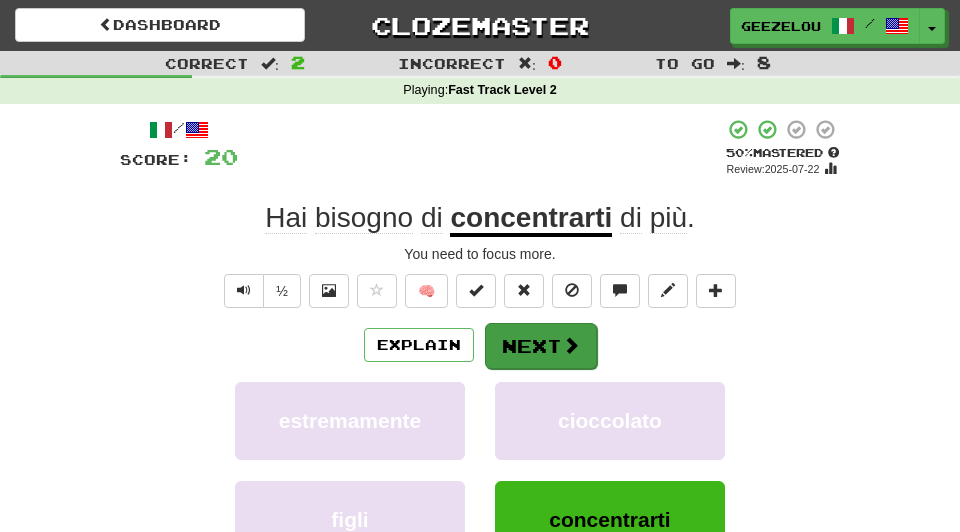 click on "Next" at bounding box center (541, 346) 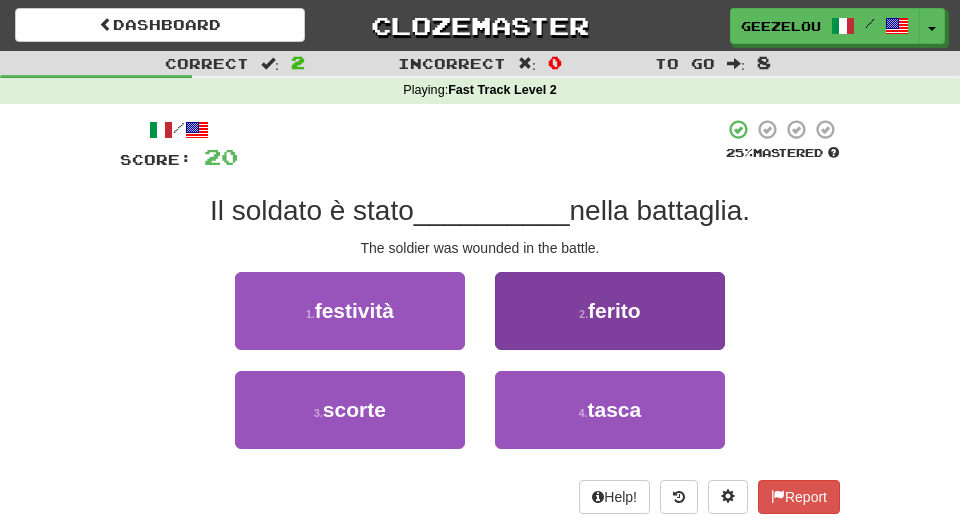 click on "ferito" at bounding box center [614, 310] 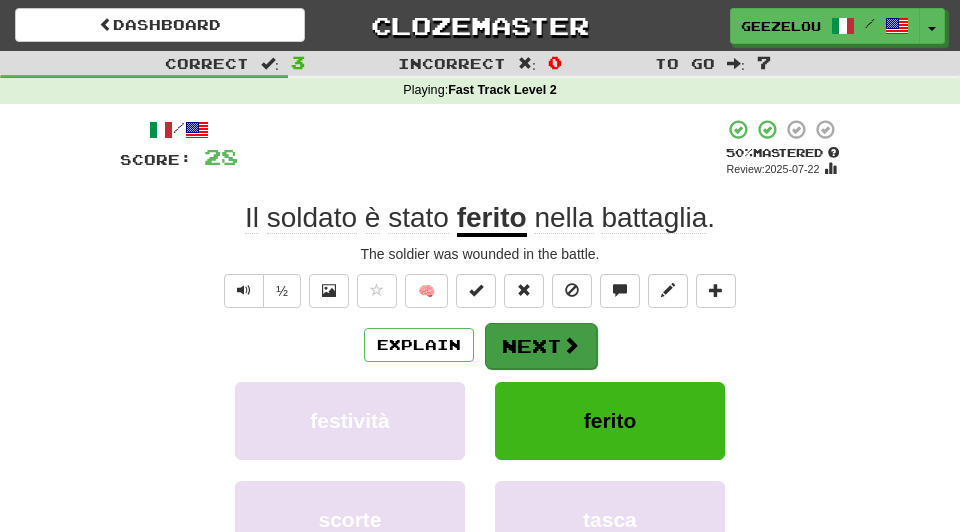 click on "Next" at bounding box center [541, 346] 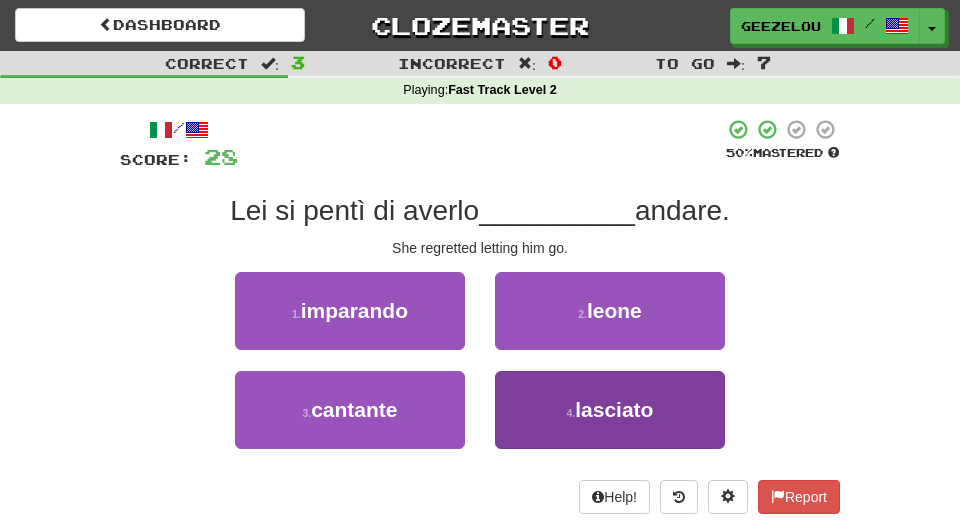 click on "4 .  lasciato" at bounding box center (610, 410) 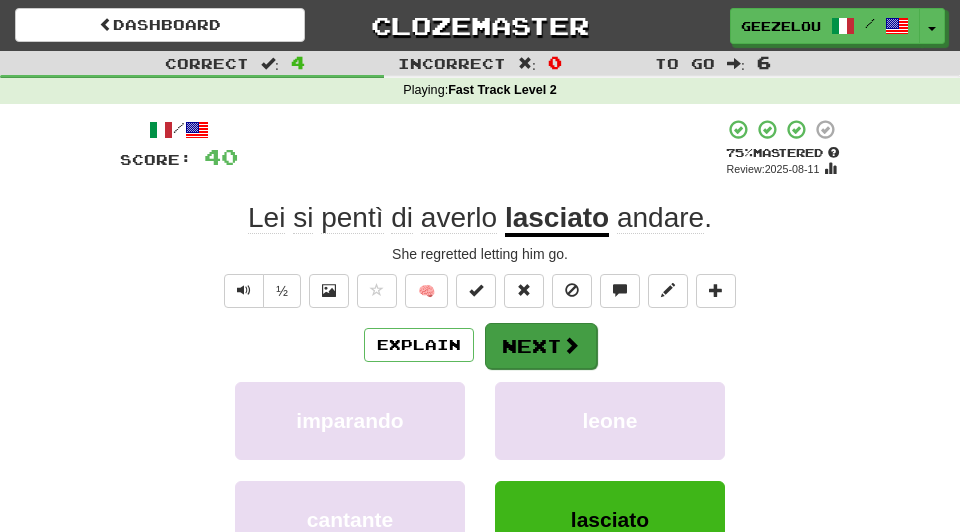 click on "Next" at bounding box center [541, 346] 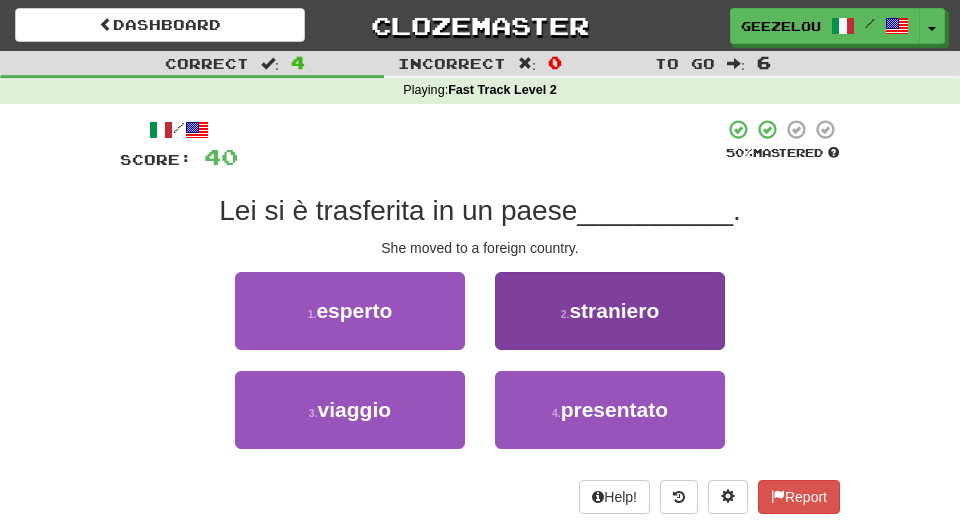 click on "straniero" at bounding box center (614, 310) 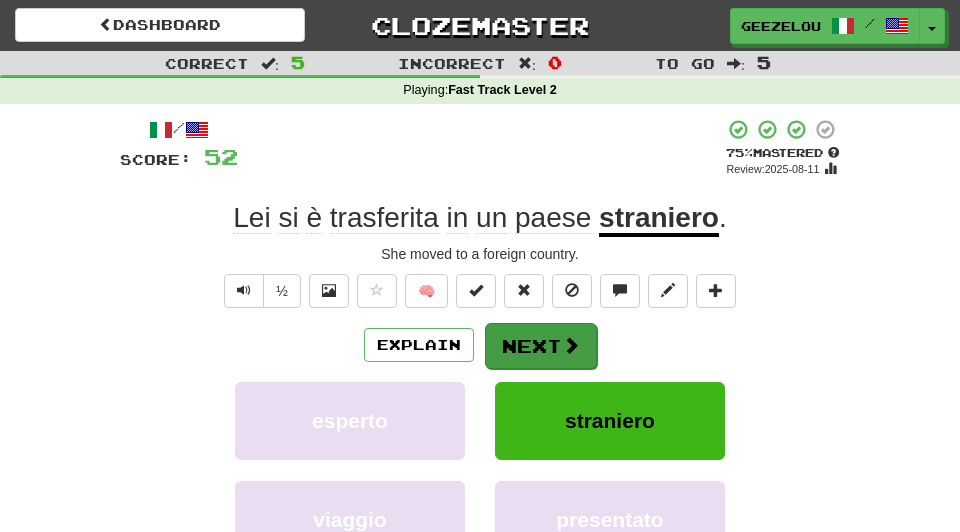 click on "Next" at bounding box center (541, 346) 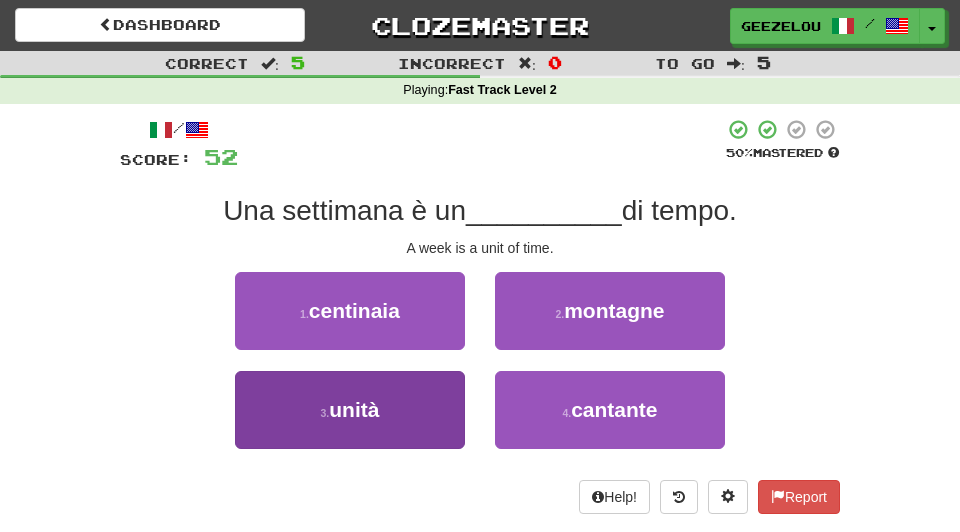 click on "3 .  unità" at bounding box center [350, 410] 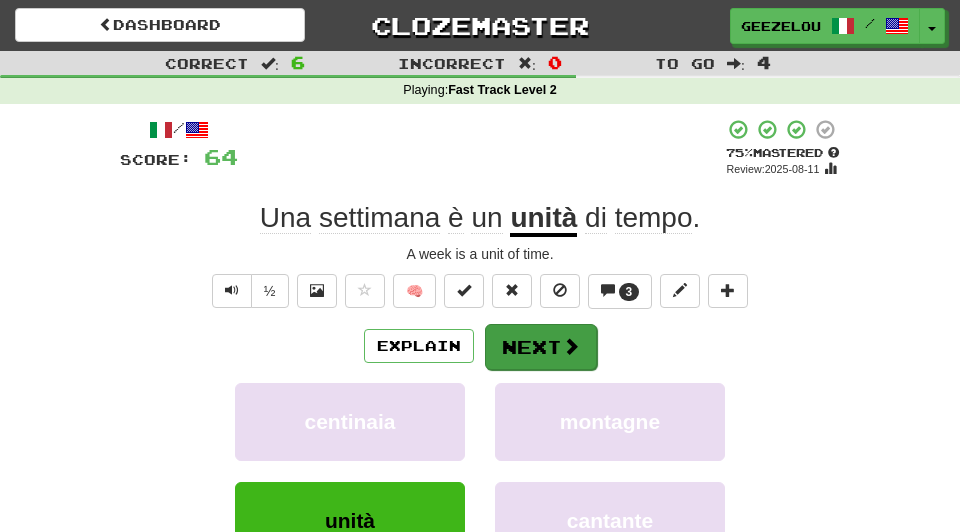 click on "Next" at bounding box center [541, 347] 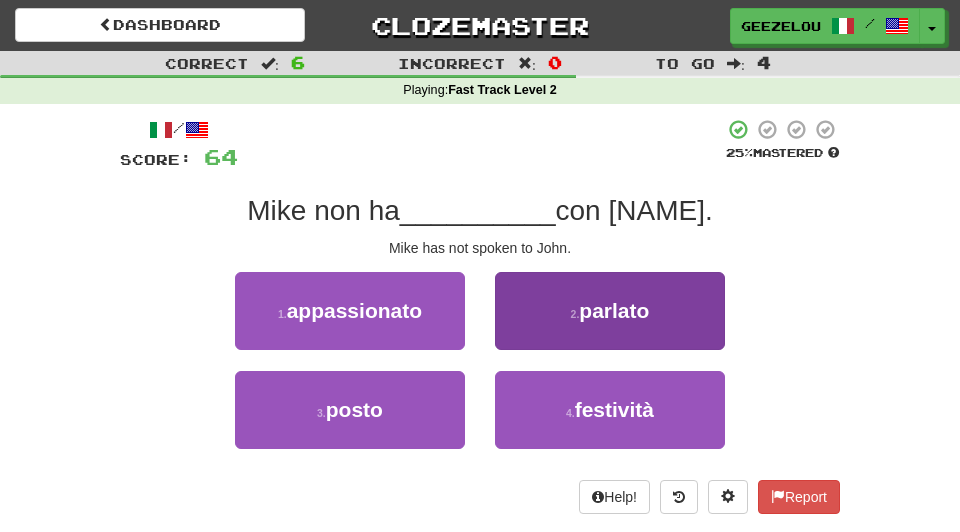 click on "parlato" at bounding box center [614, 310] 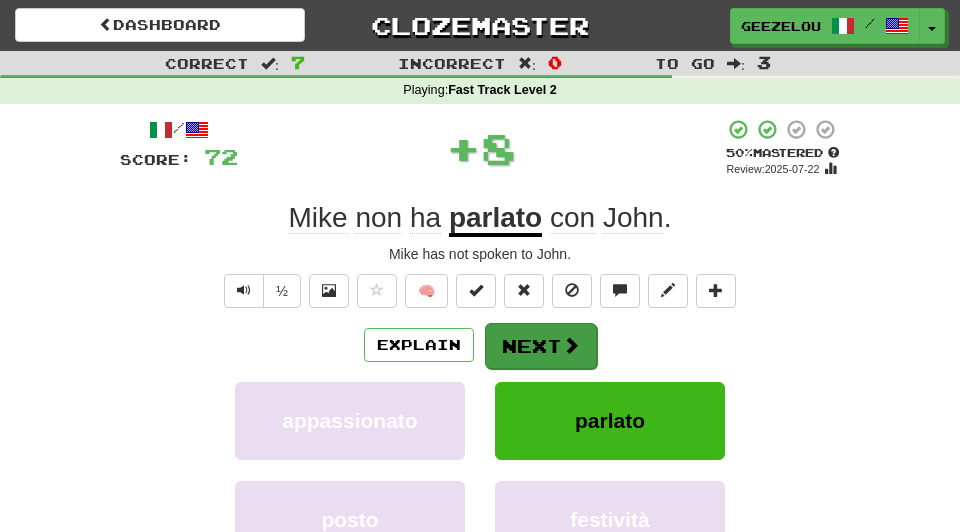 click on "Next" at bounding box center (541, 346) 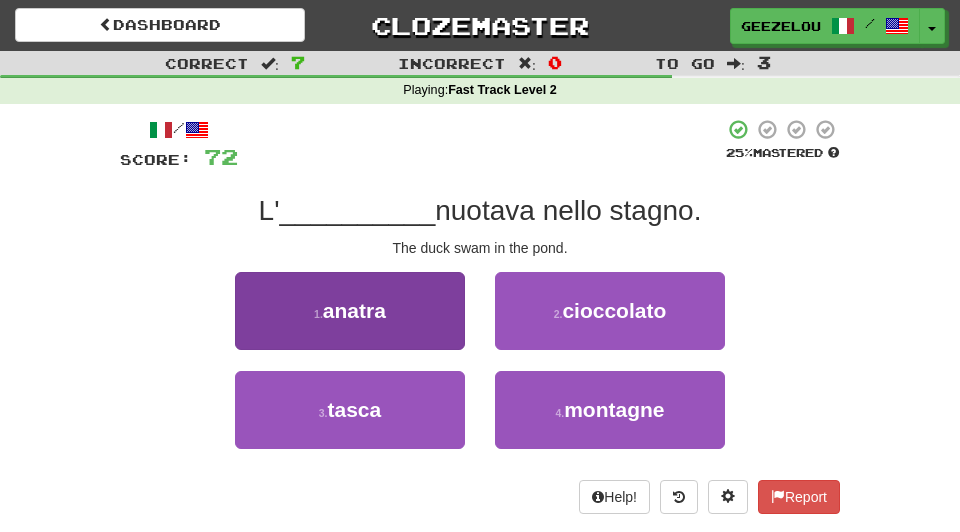 click on "1 .  anatra" at bounding box center (350, 311) 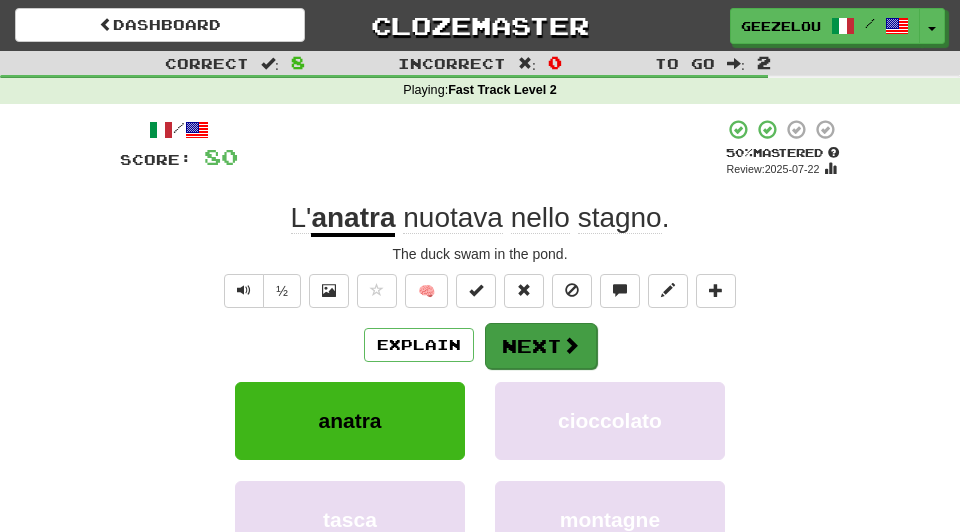 click on "Next" at bounding box center (541, 346) 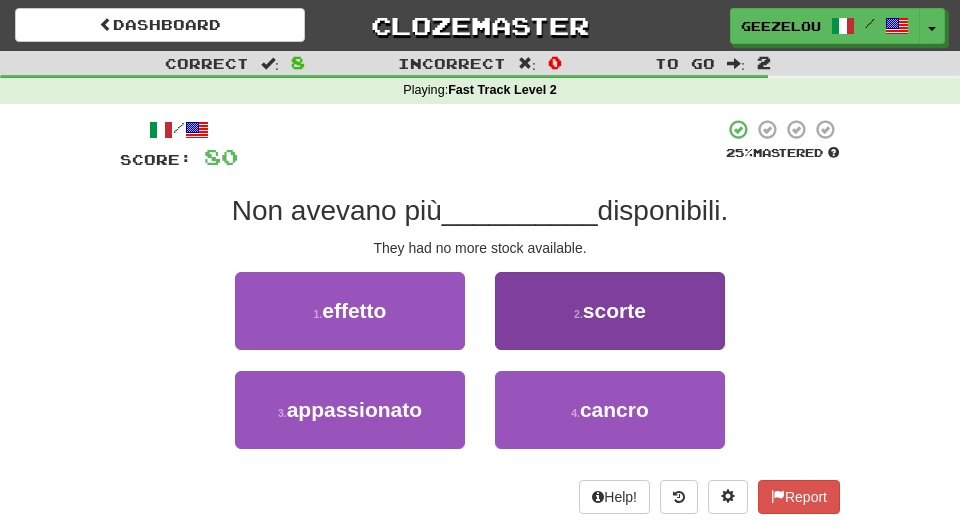 click on "scorte" at bounding box center [614, 310] 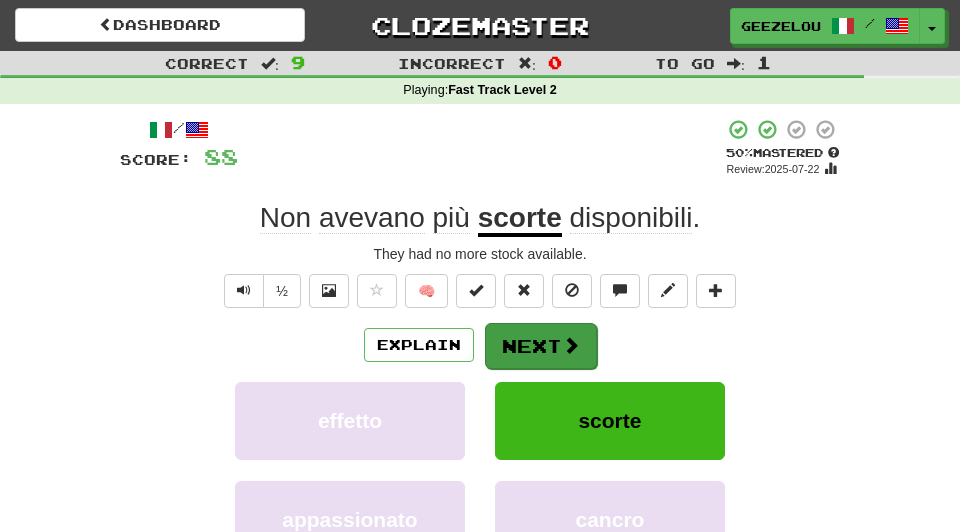 click on "Next" at bounding box center (541, 346) 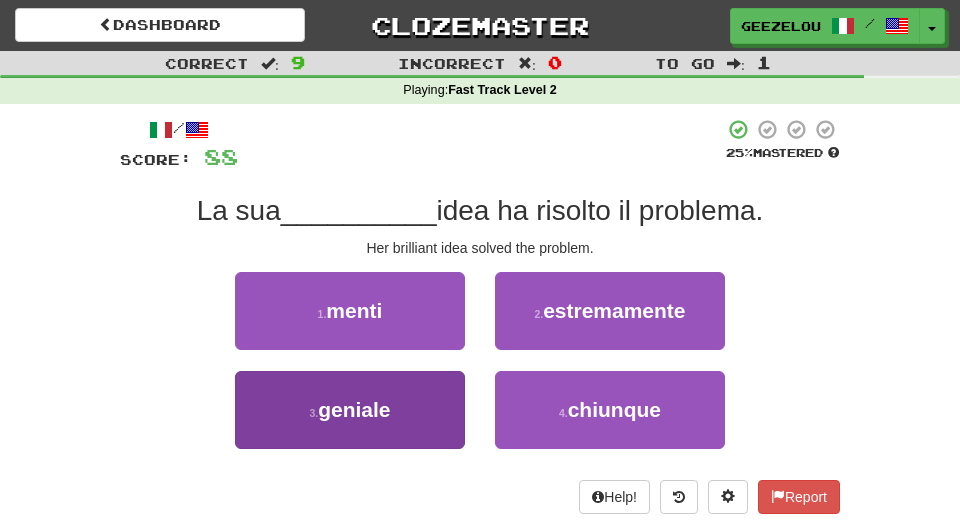 click on "geniale" at bounding box center [354, 409] 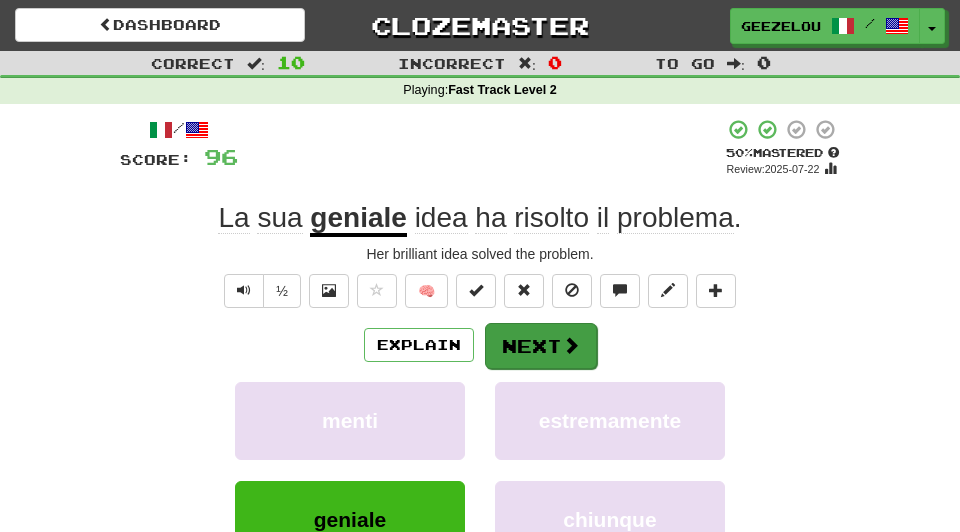 click on "Next" at bounding box center [541, 346] 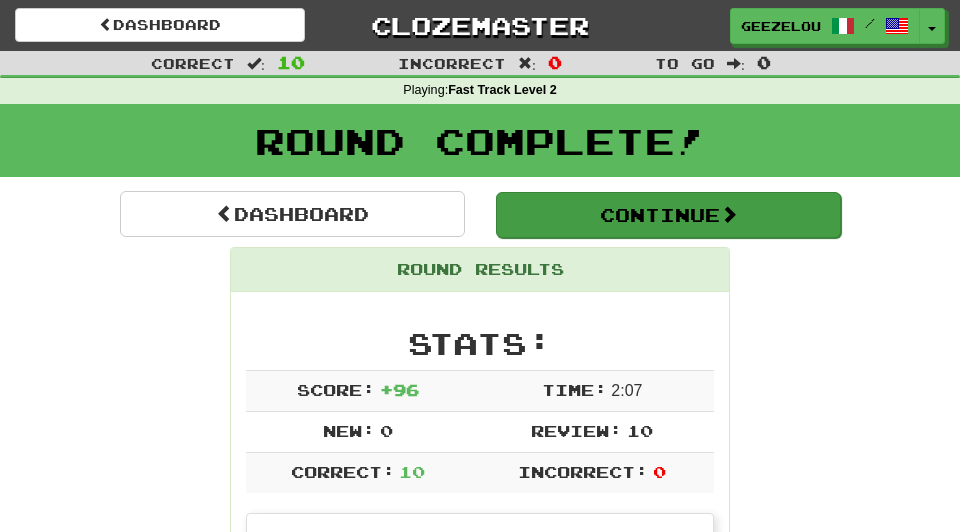 click on "Continue" at bounding box center (668, 215) 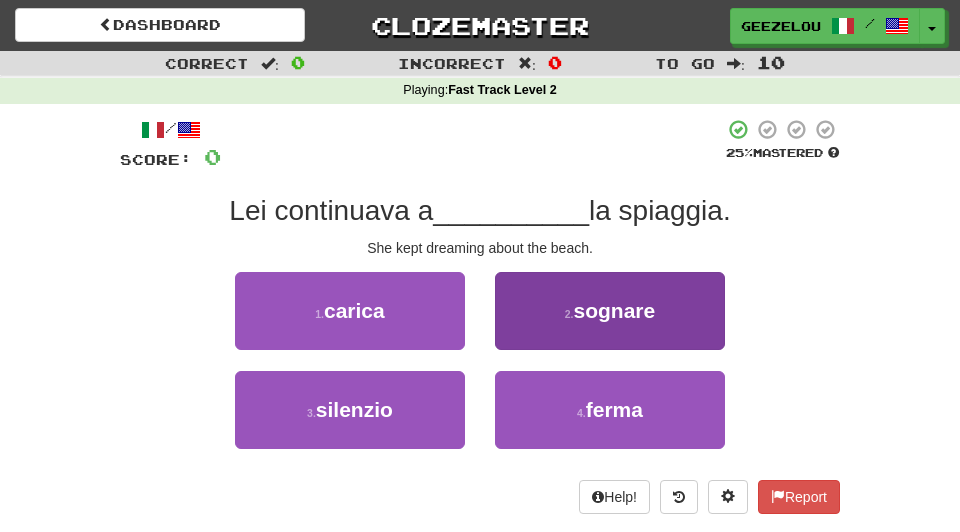 click on "sognare" at bounding box center (614, 310) 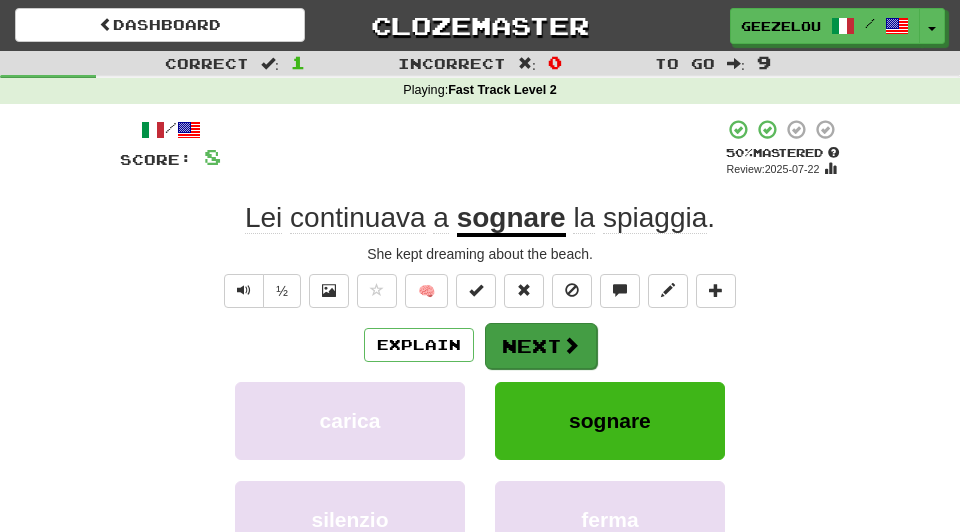 click on "Next" at bounding box center [541, 346] 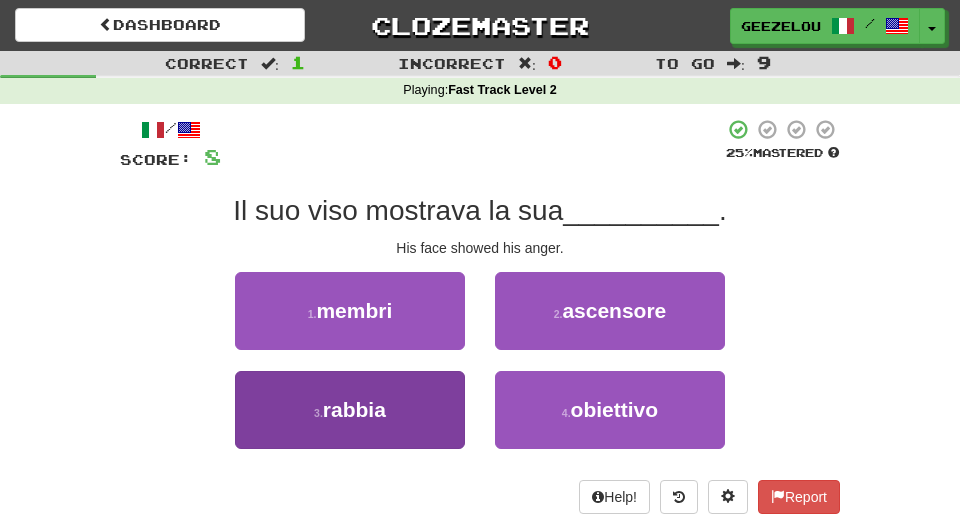click on "3 .  rabbia" at bounding box center (350, 410) 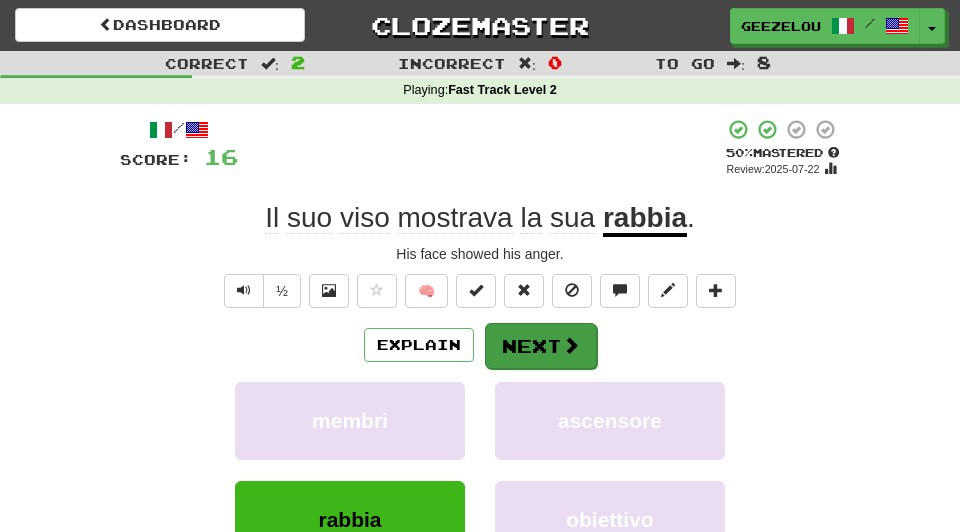 click on "Next" at bounding box center (541, 346) 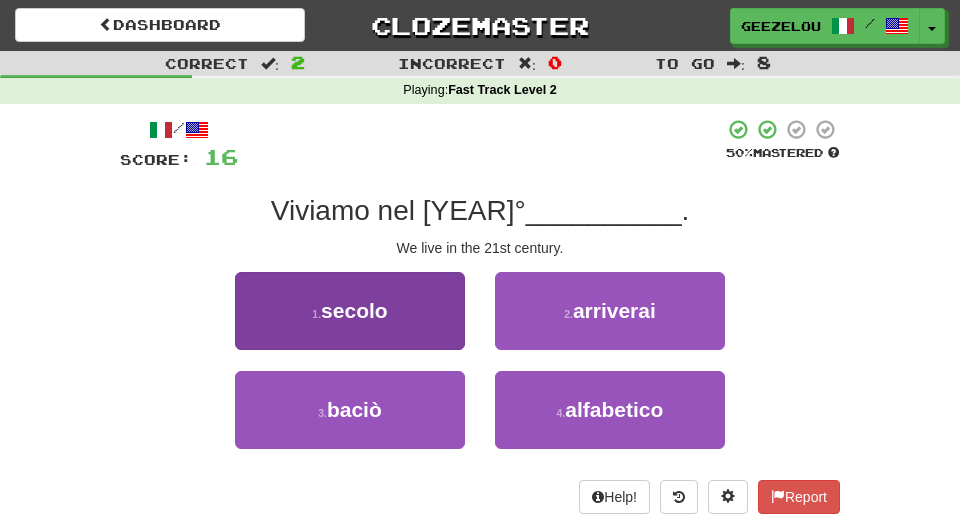 click on "secolo" at bounding box center [354, 310] 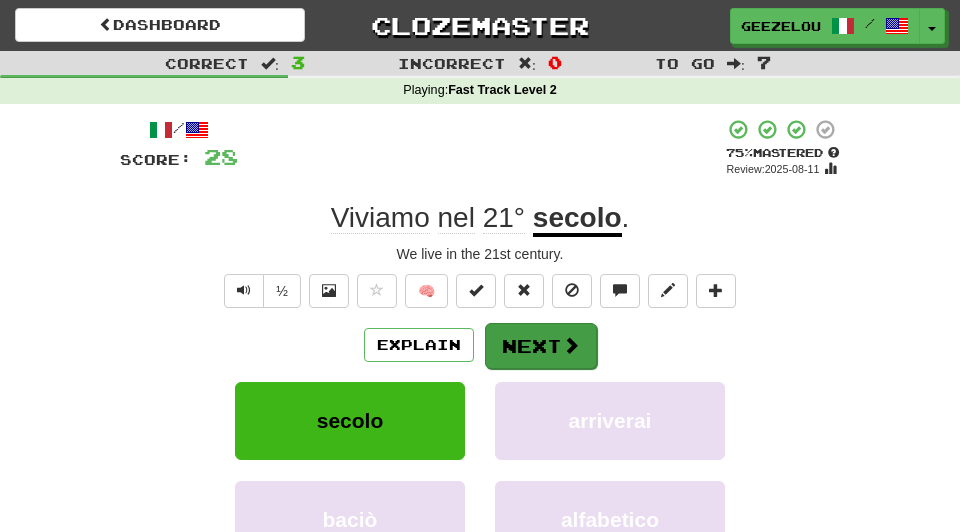 click on "Next" at bounding box center [541, 346] 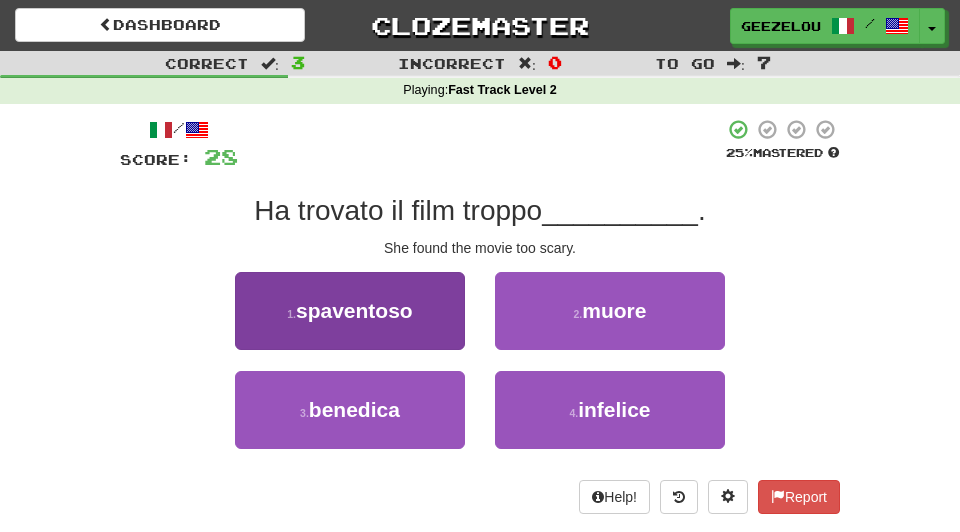 click on "spaventoso" at bounding box center (354, 310) 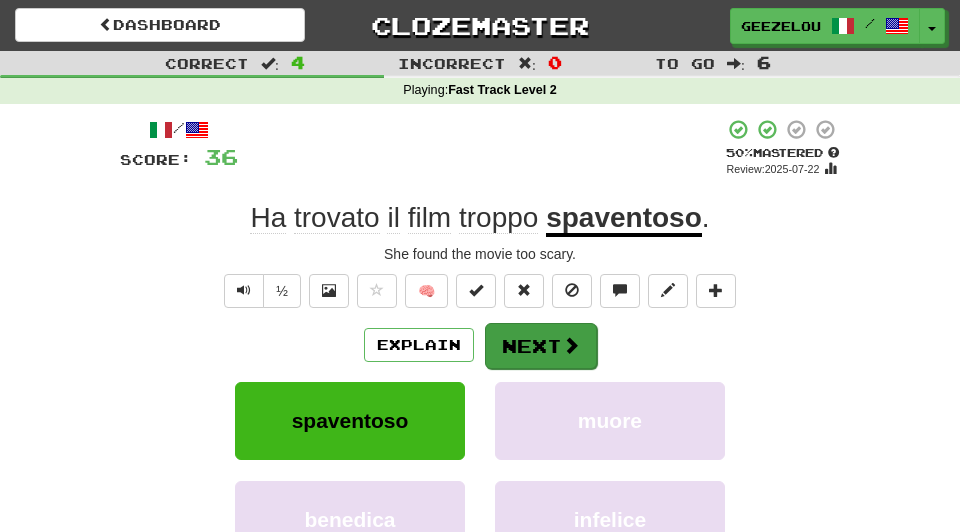 click on "Next" at bounding box center (541, 346) 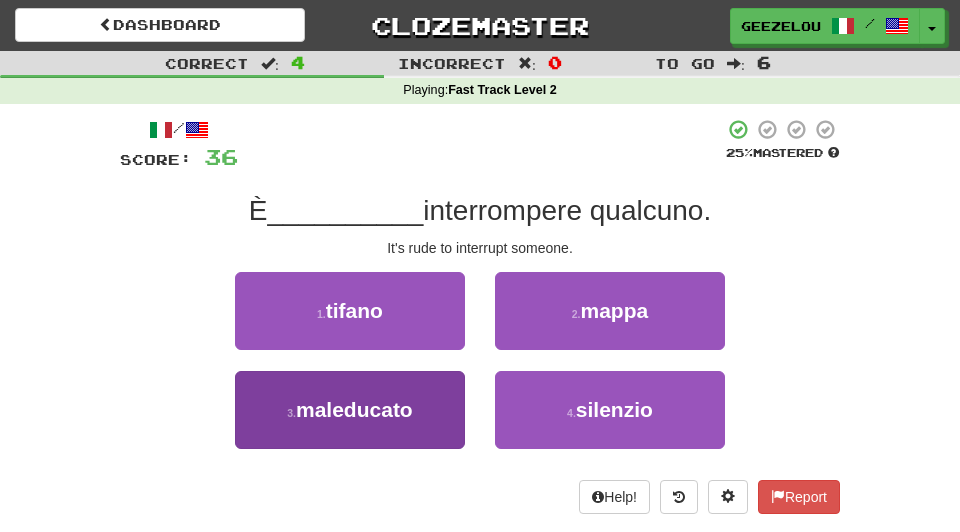 click on "3 .  maleducato" at bounding box center (350, 410) 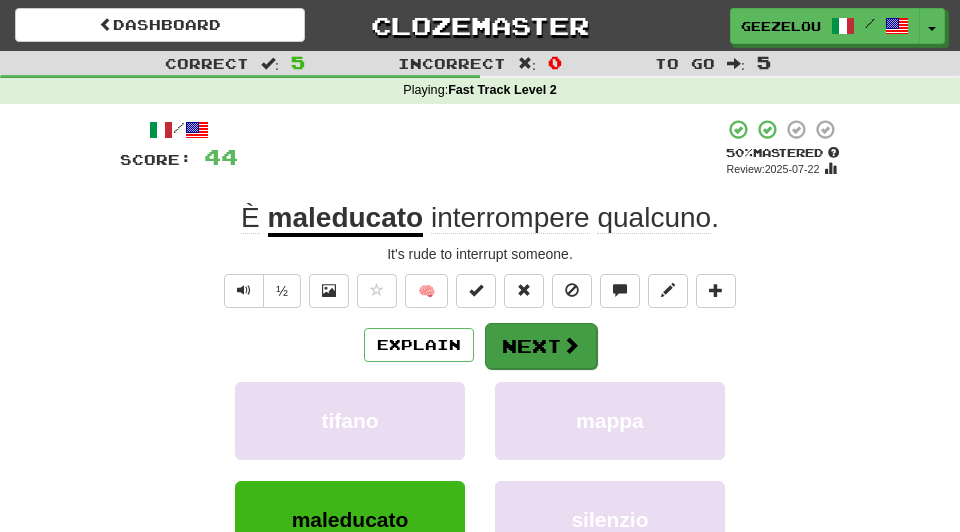 click on "Next" at bounding box center [541, 346] 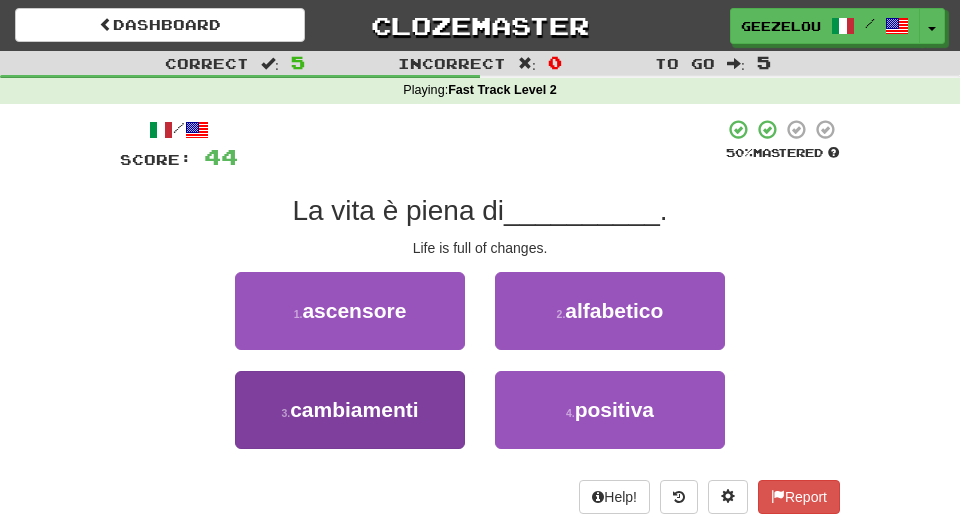 click on "cambiamenti" at bounding box center [354, 409] 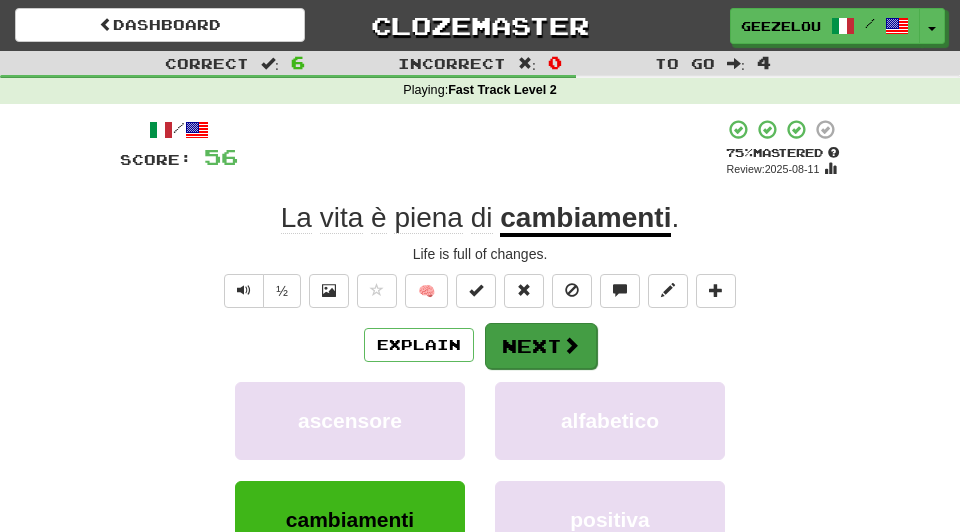 click on "Next" at bounding box center (541, 346) 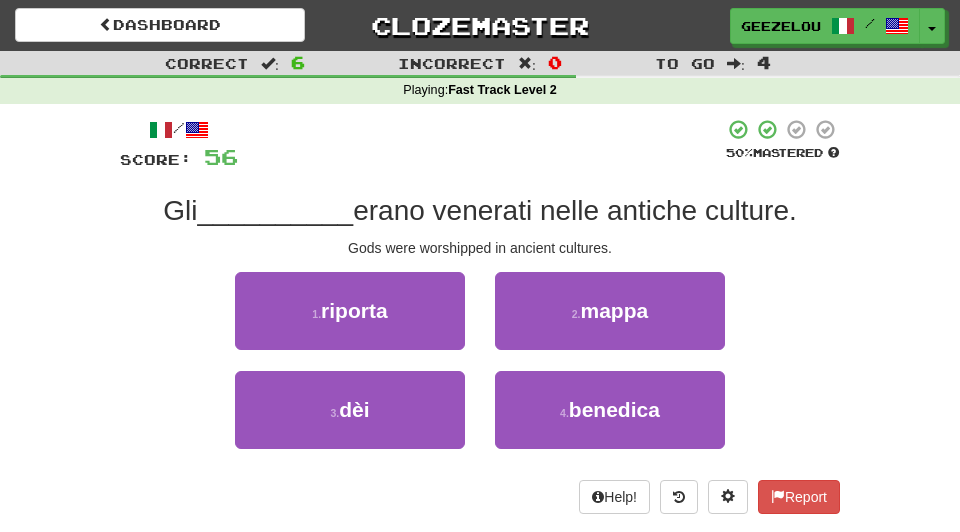 click on "Correct   :   6 Incorrect   :   0 To go   :   4 Playing :  Fast Track Level 2  /  Score:   56 50 %  Mastered Gli  __________  erano venerati nelle antiche culture. Gods were worshipped in ancient cultures. 1 .  riporta 2 .  mappa 3 .  dèi 4 .  benedica  Help!  Report" at bounding box center [480, 296] 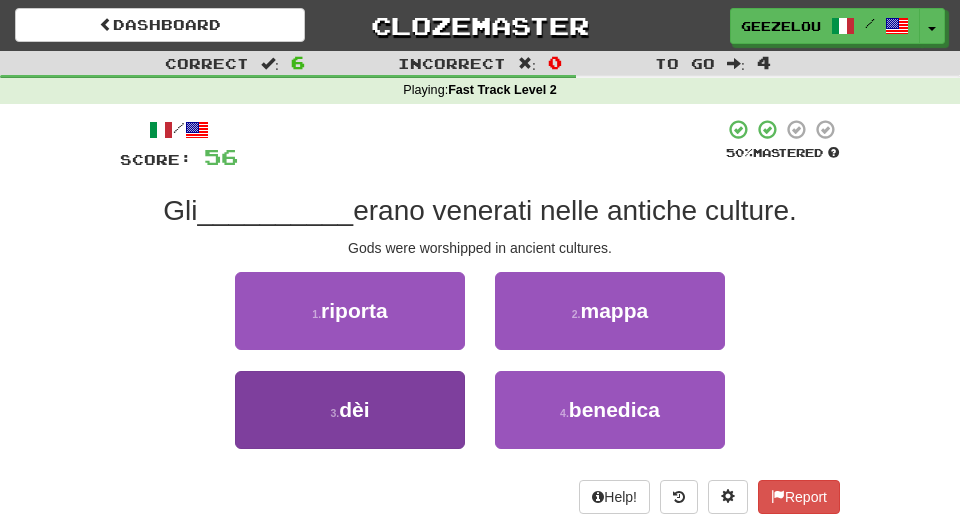 click on "dèi" at bounding box center [354, 409] 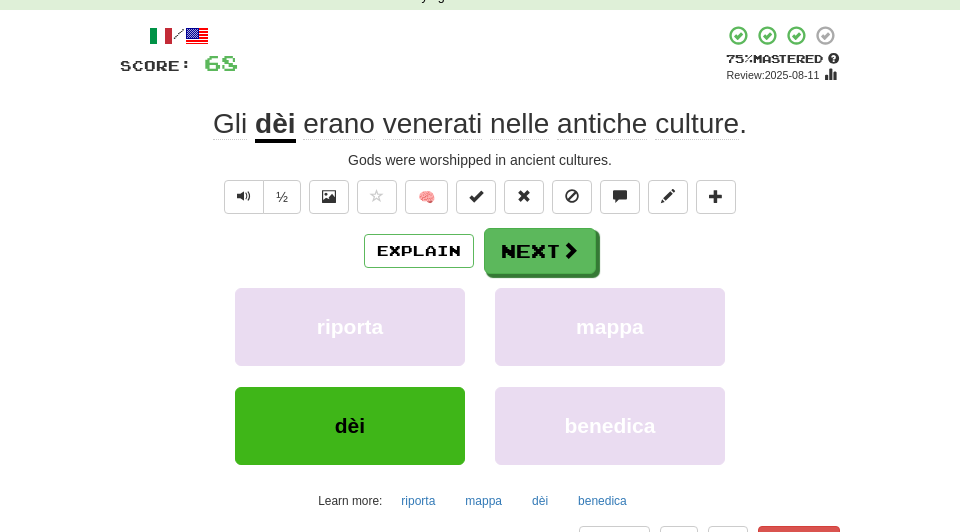 scroll, scrollTop: 93, scrollLeft: 0, axis: vertical 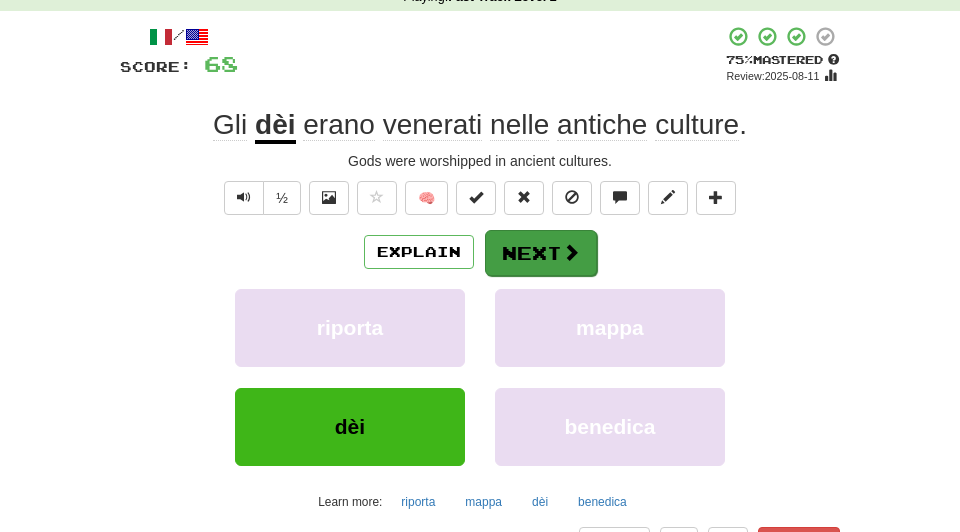 click on "Next" at bounding box center [541, 253] 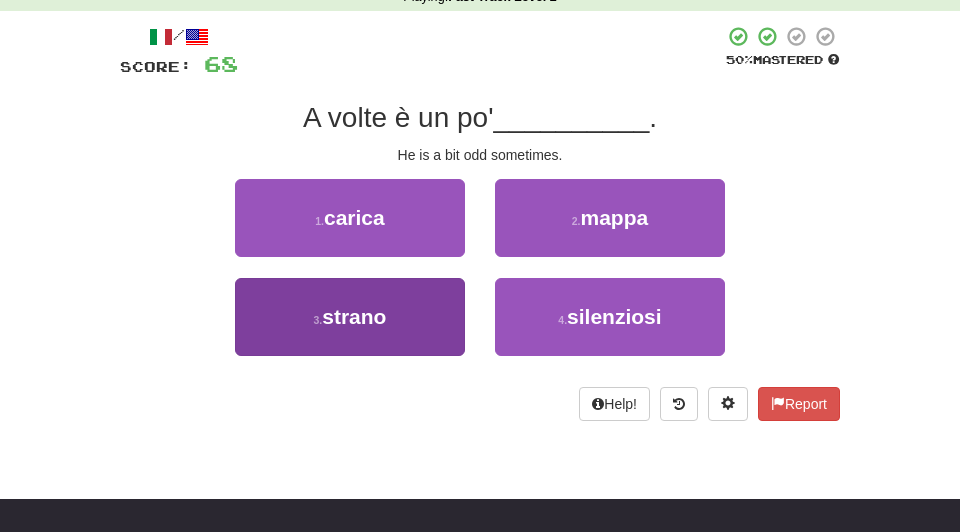 click on "3 .  strano" at bounding box center (350, 317) 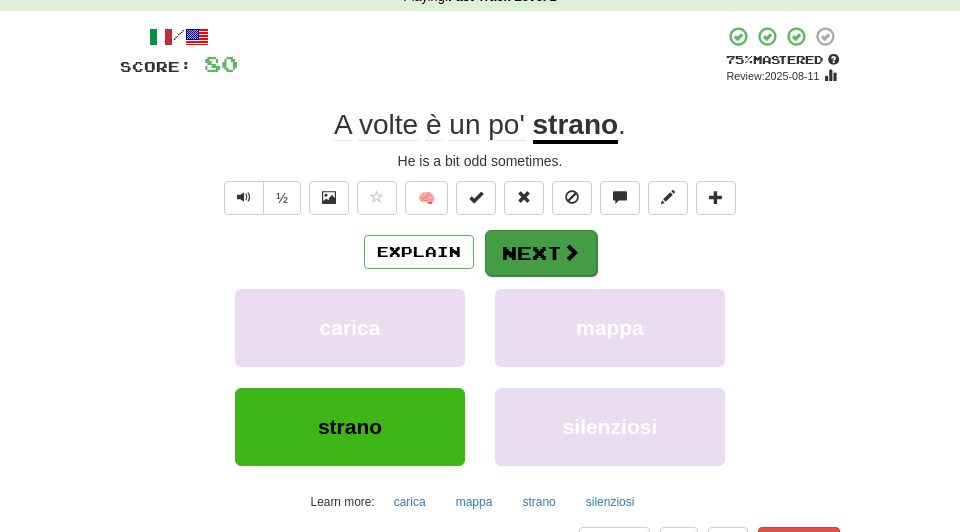 click on "Next" at bounding box center (541, 253) 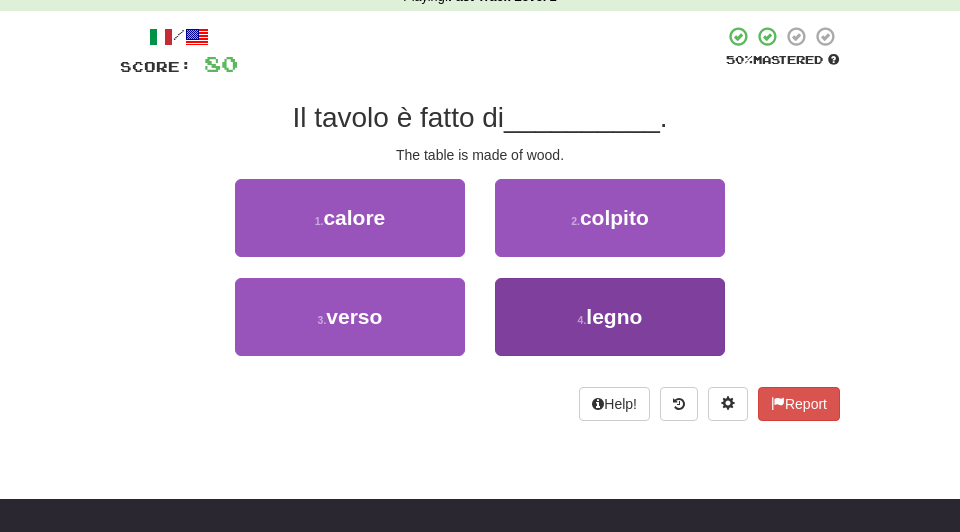 click on "legno" at bounding box center [614, 316] 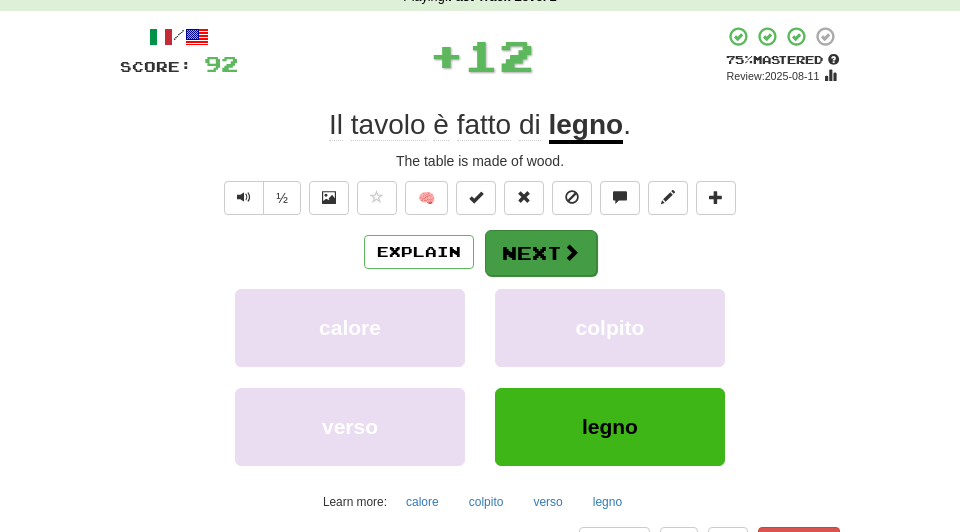 click on "Next" at bounding box center [541, 253] 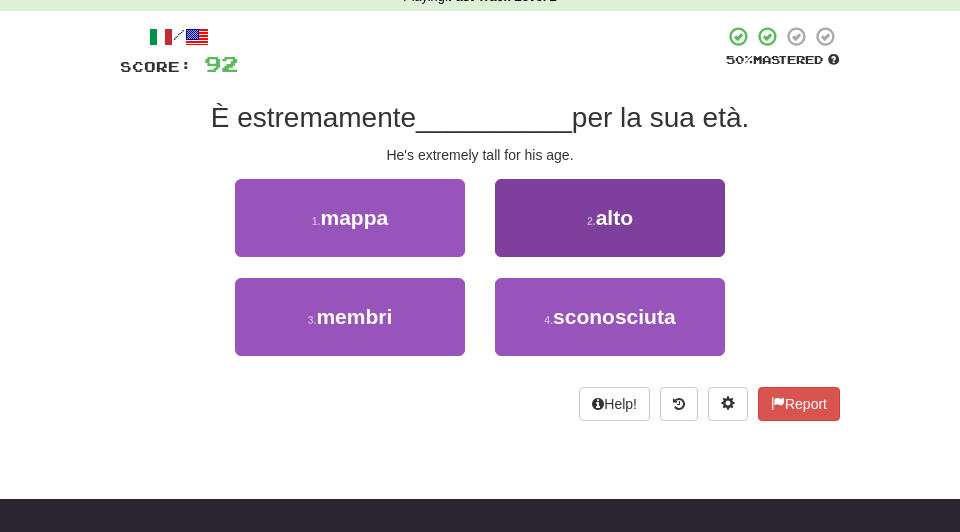 click on "2 .  alto" at bounding box center [610, 218] 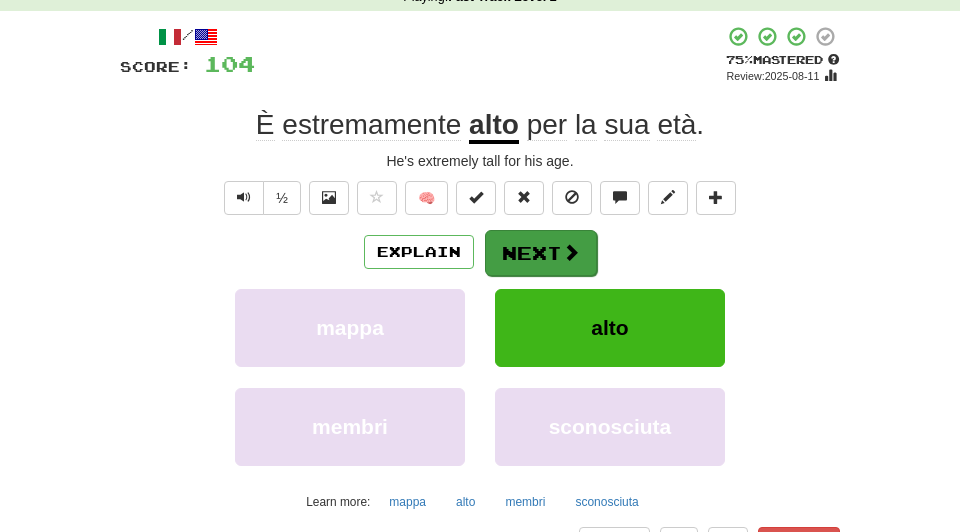 click on "Next" at bounding box center [541, 253] 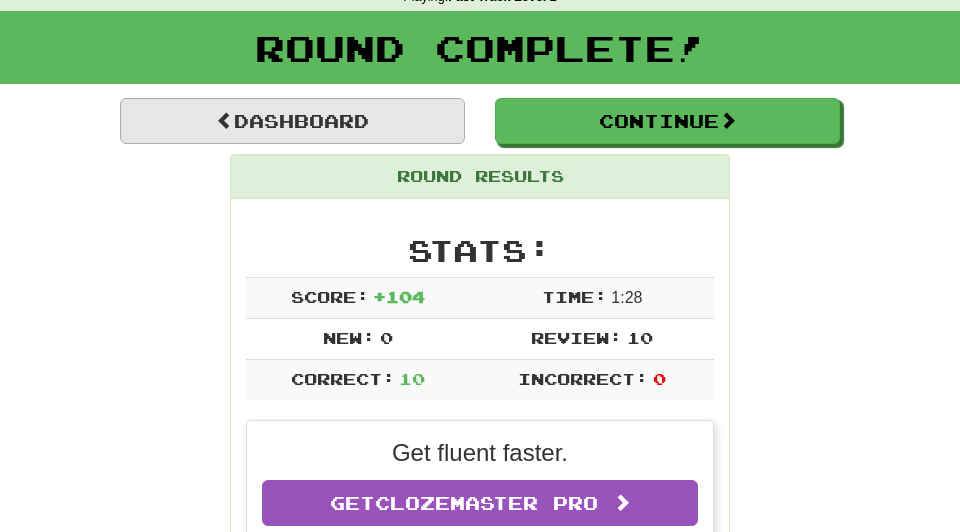 click on "Dashboard" at bounding box center (292, 121) 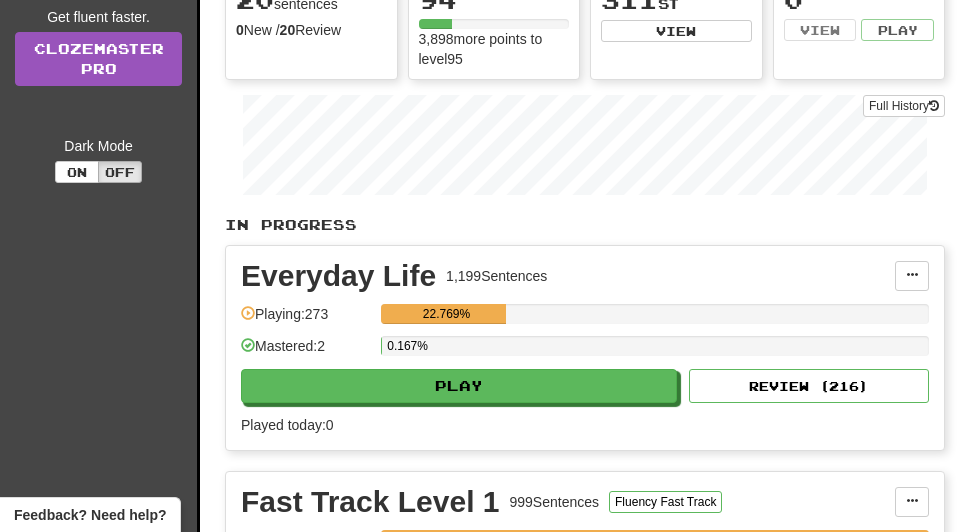 scroll, scrollTop: 262, scrollLeft: 0, axis: vertical 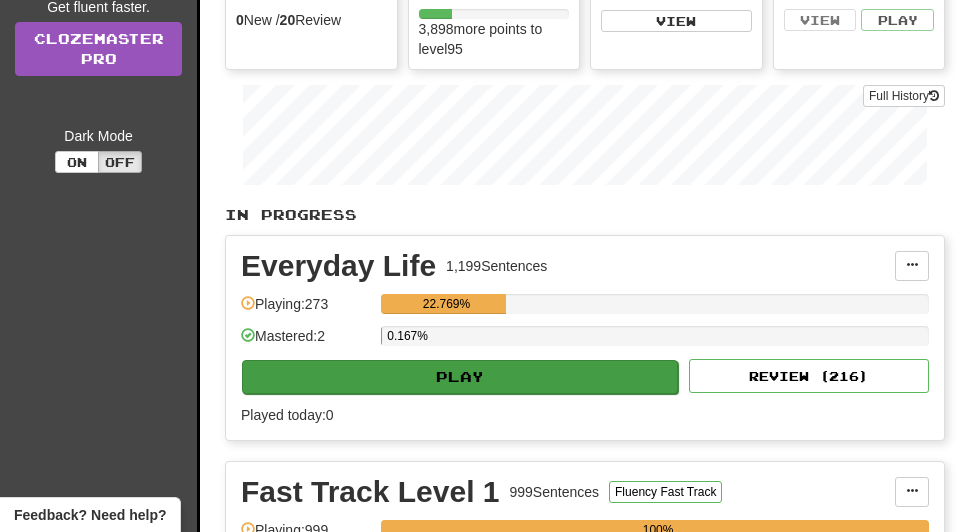 click on "Play" at bounding box center (460, 377) 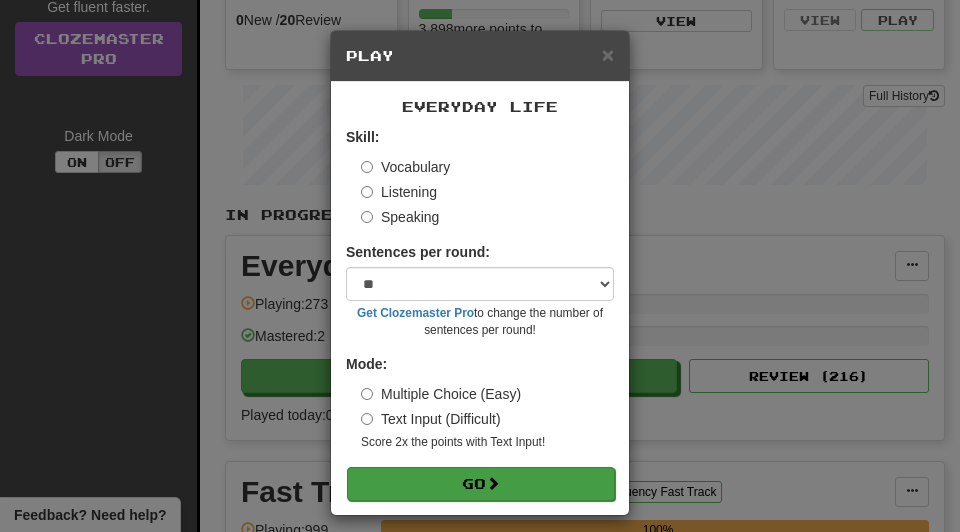 click on "Go" at bounding box center (481, 484) 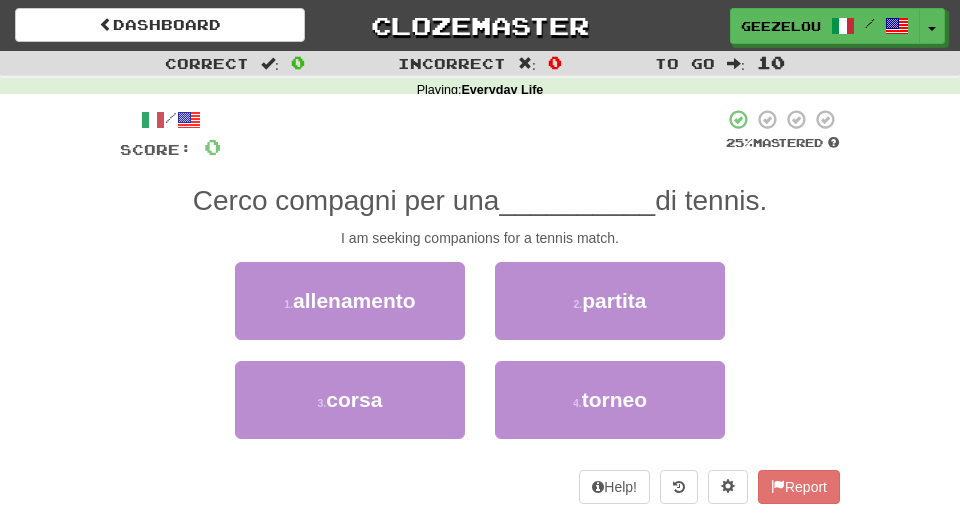 scroll, scrollTop: 0, scrollLeft: 0, axis: both 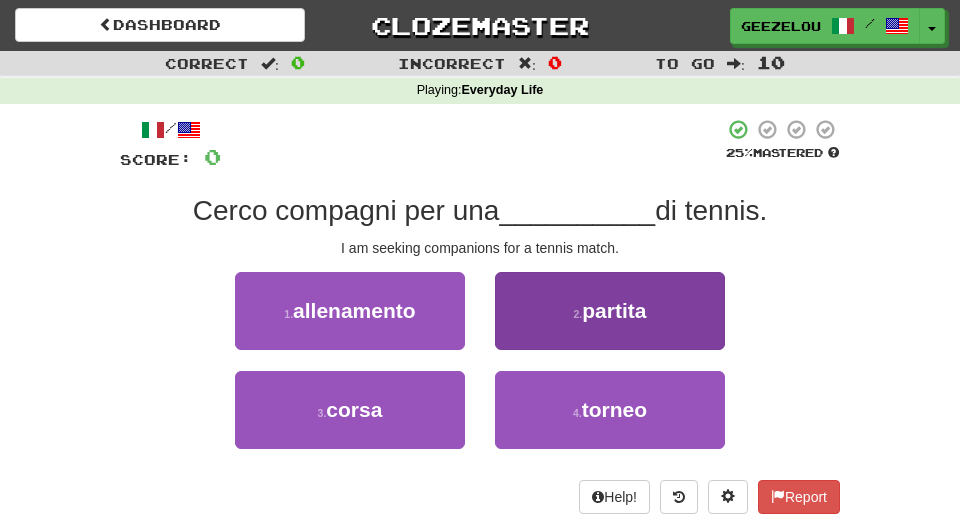 click on "partita" at bounding box center [614, 310] 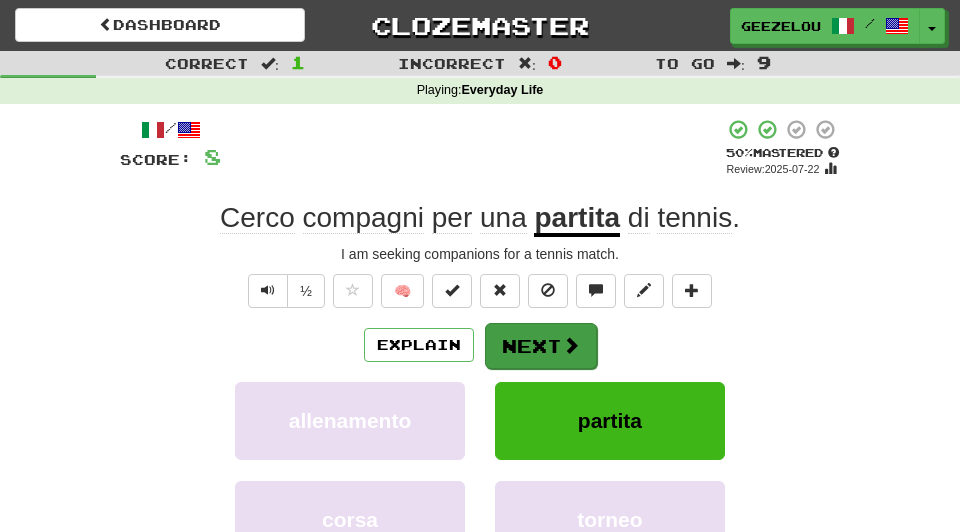 click on "Next" at bounding box center (541, 346) 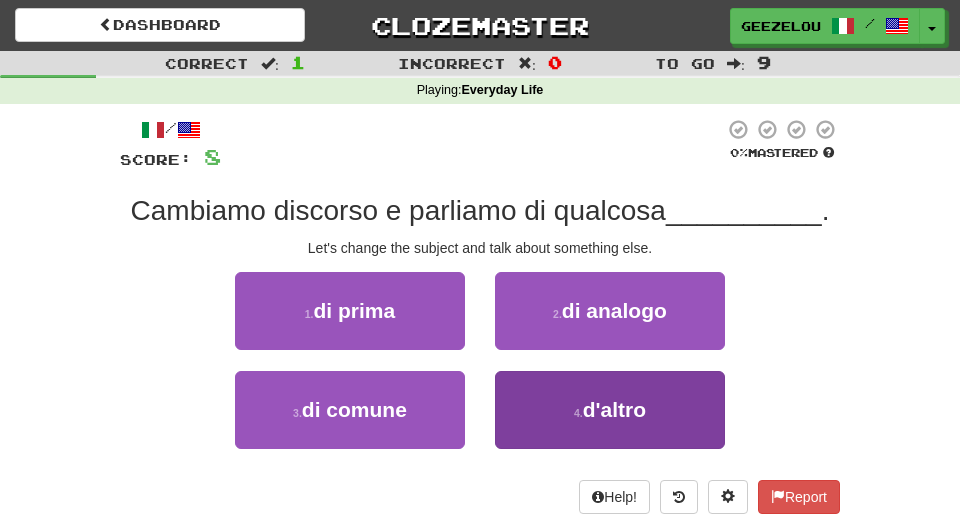 click on "d'altro" at bounding box center [614, 409] 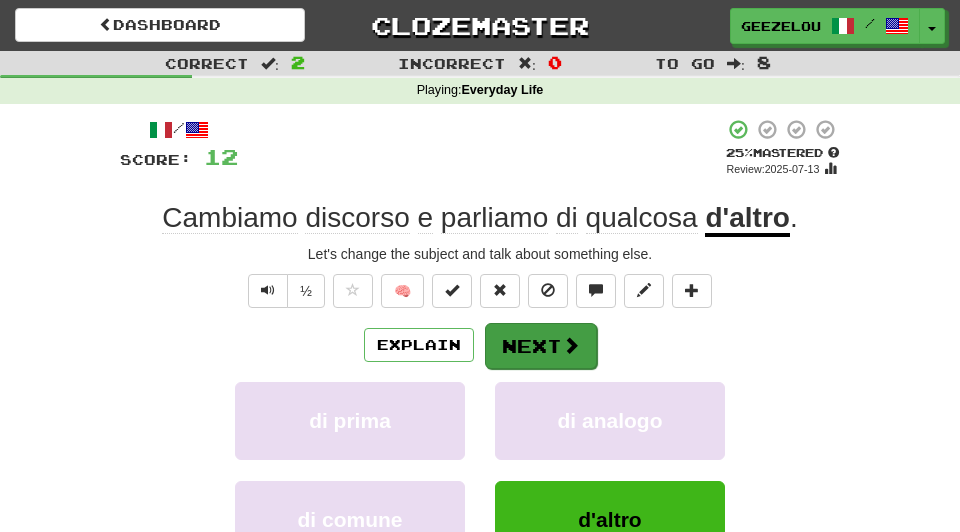 click on "Next" at bounding box center [541, 346] 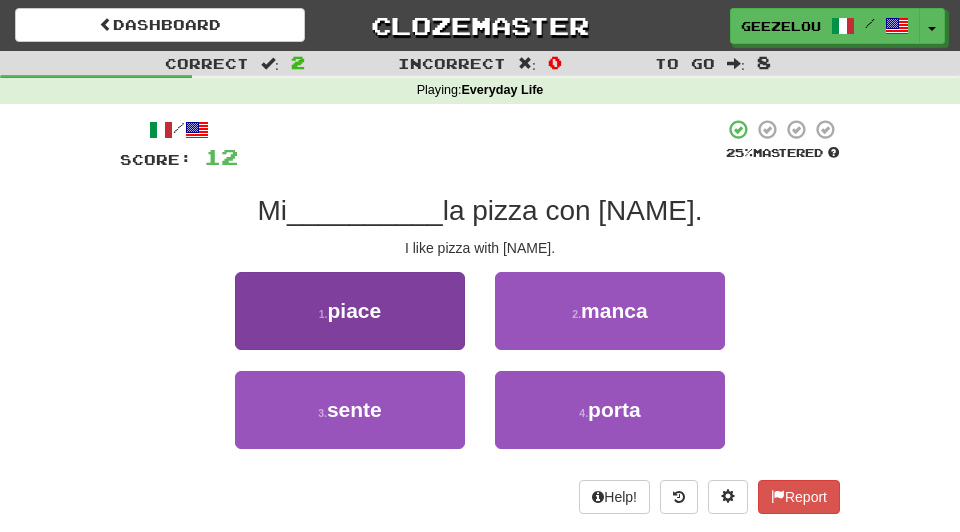 click on "1 .  piace" at bounding box center (350, 311) 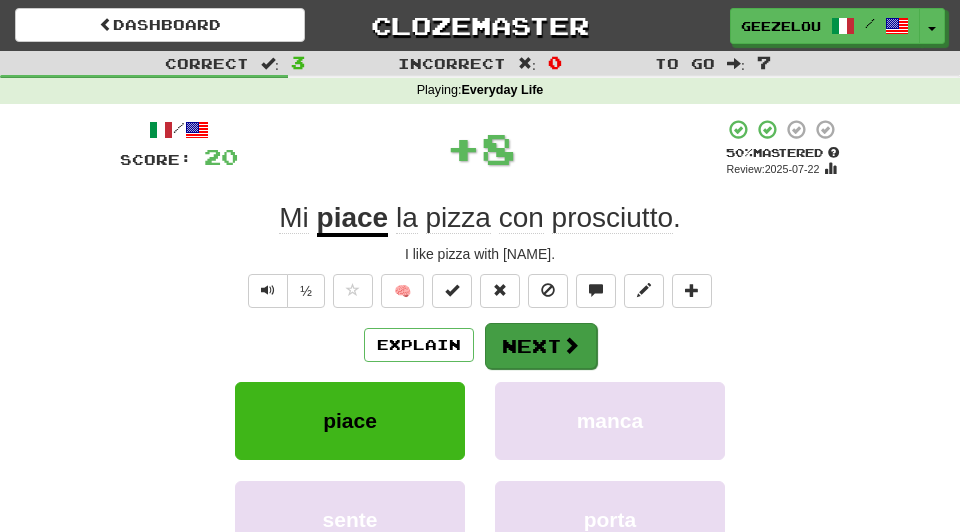 click on "Next" at bounding box center [541, 346] 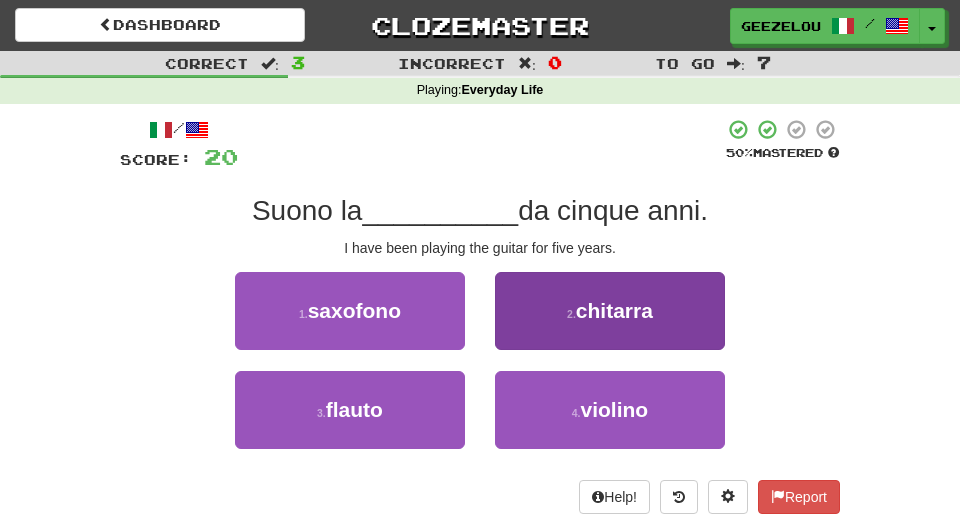 click on "chitarra" at bounding box center (614, 310) 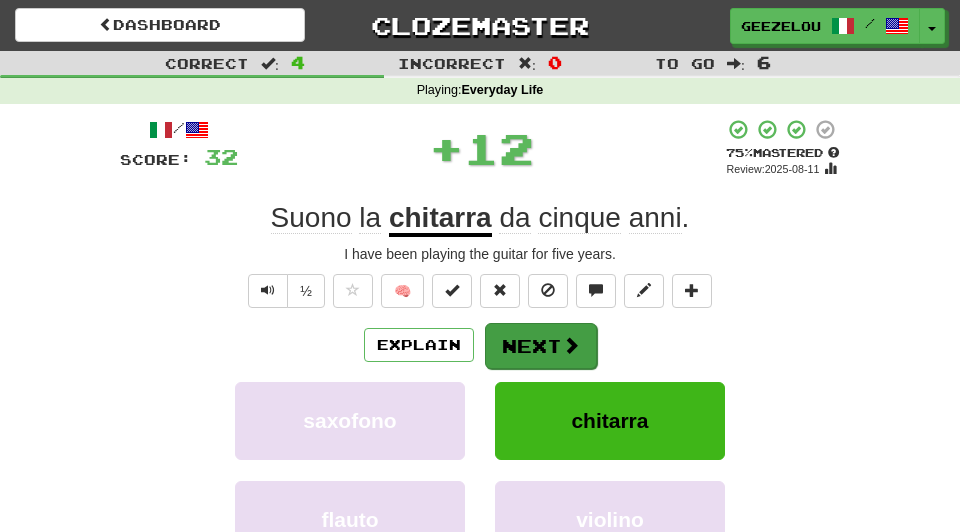 click on "Next" at bounding box center (541, 346) 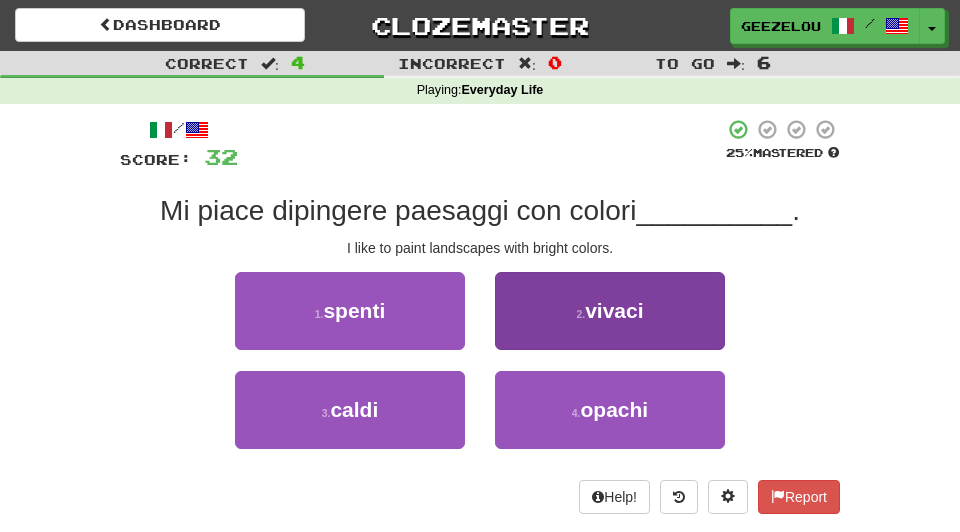 click on "vivaci" at bounding box center (614, 310) 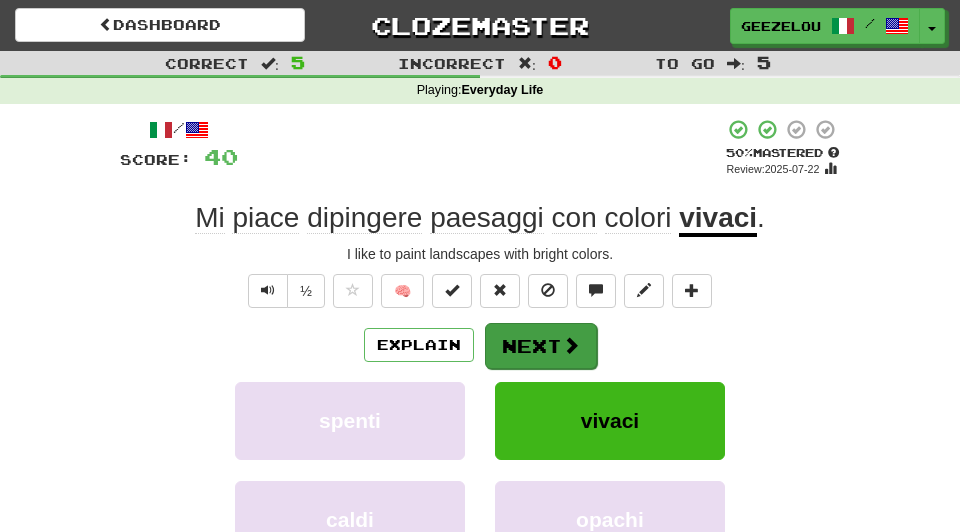 click on "Next" at bounding box center (541, 346) 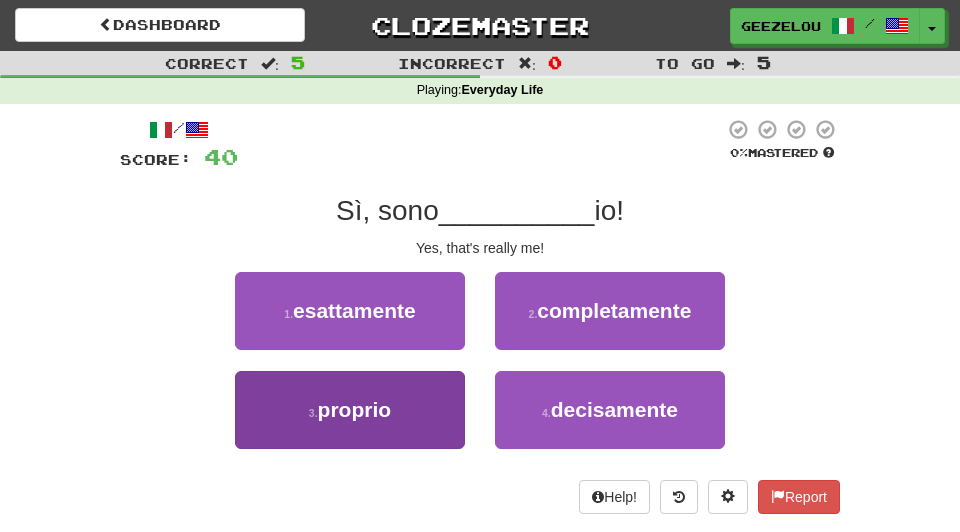 click on "proprio" at bounding box center [355, 409] 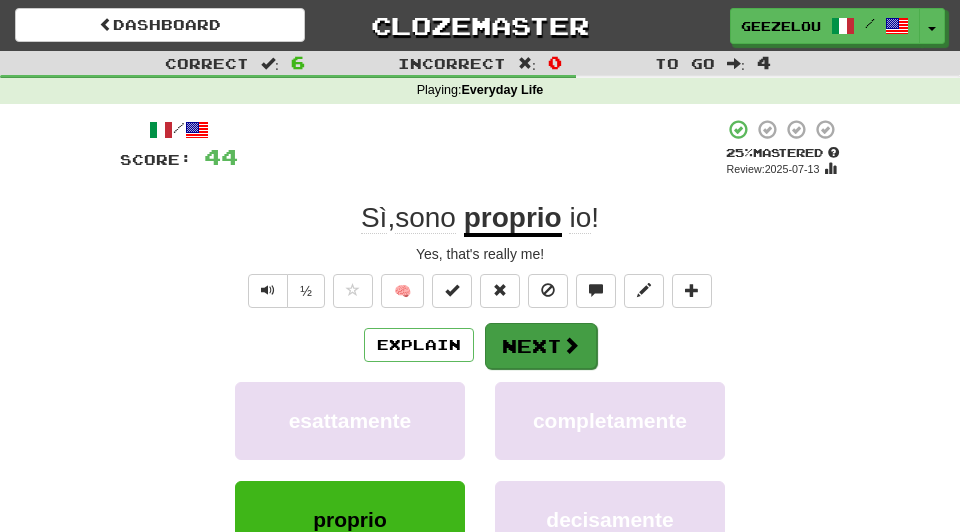 click on "Next" at bounding box center [541, 346] 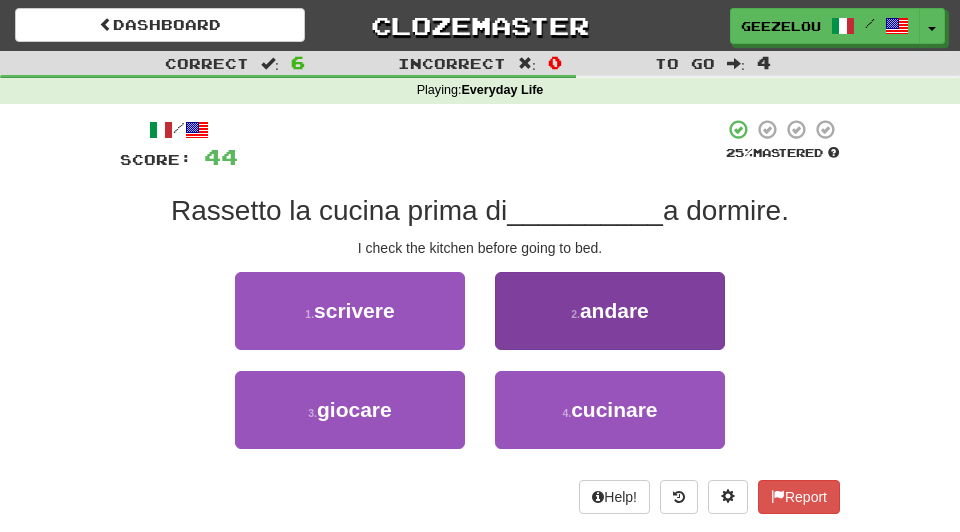 click on "2 .  andare" at bounding box center (610, 311) 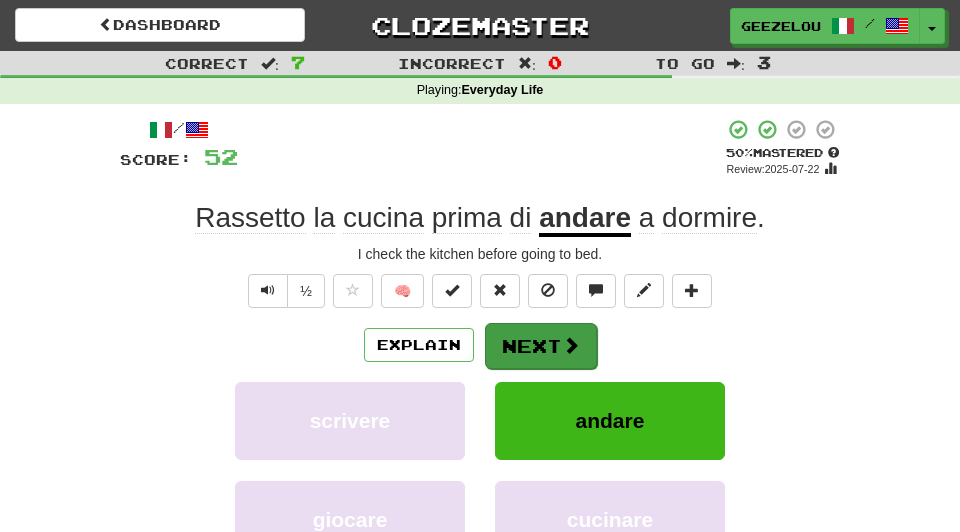 click on "Next" at bounding box center [541, 346] 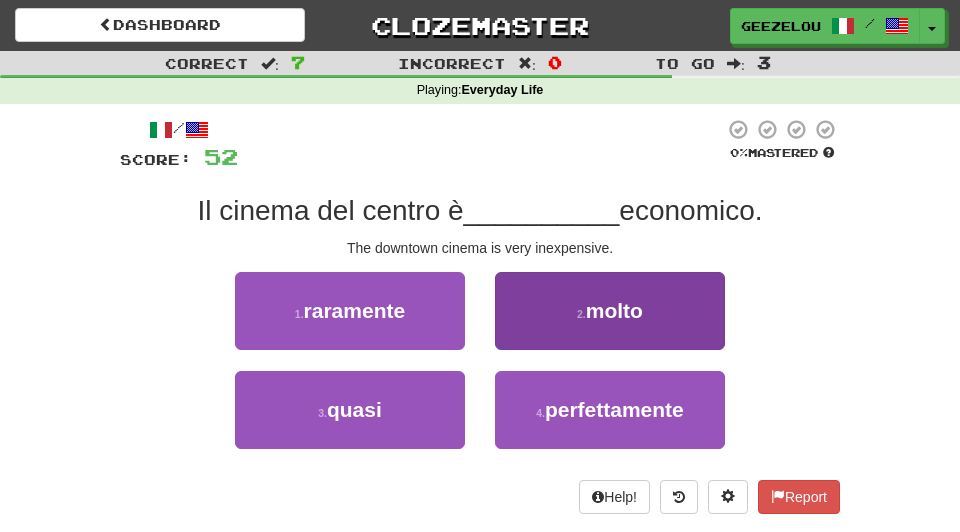 click on "molto" at bounding box center [614, 310] 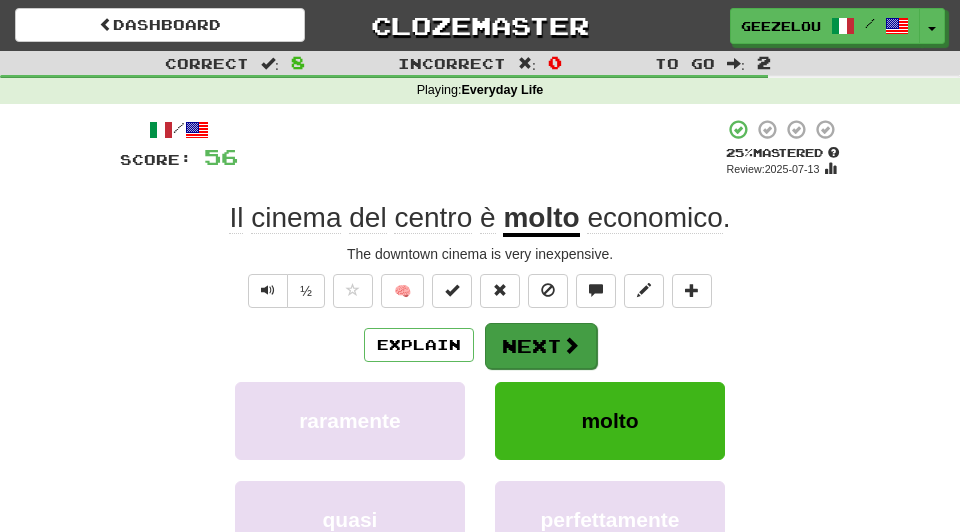 click on "Next" at bounding box center (541, 346) 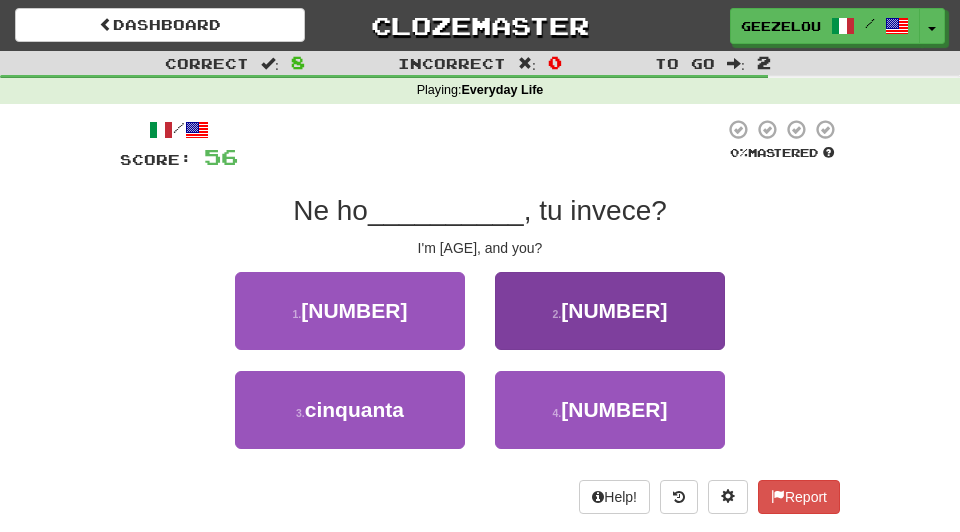 click on "[NUMBER]" at bounding box center (614, 310) 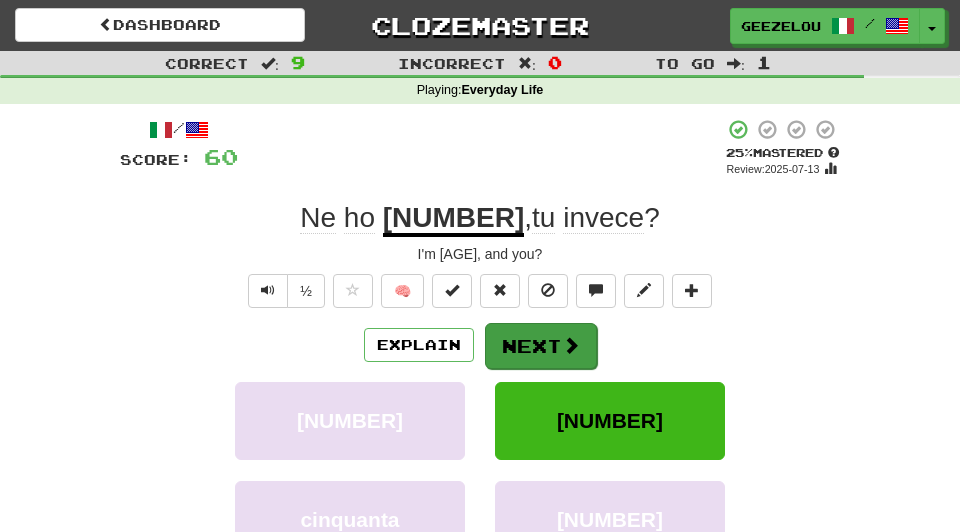 click on "Next" at bounding box center [541, 346] 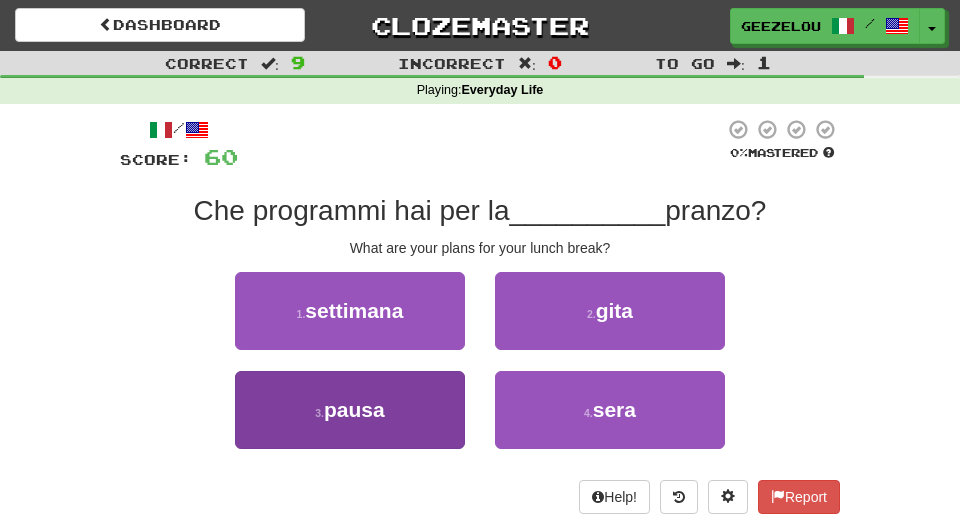 click on "pausa" at bounding box center (354, 409) 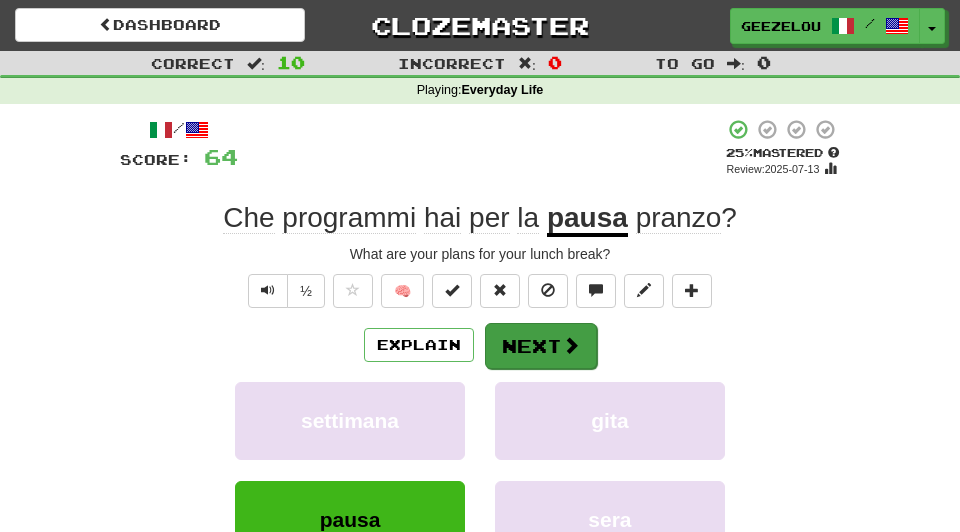 click on "Next" at bounding box center (541, 346) 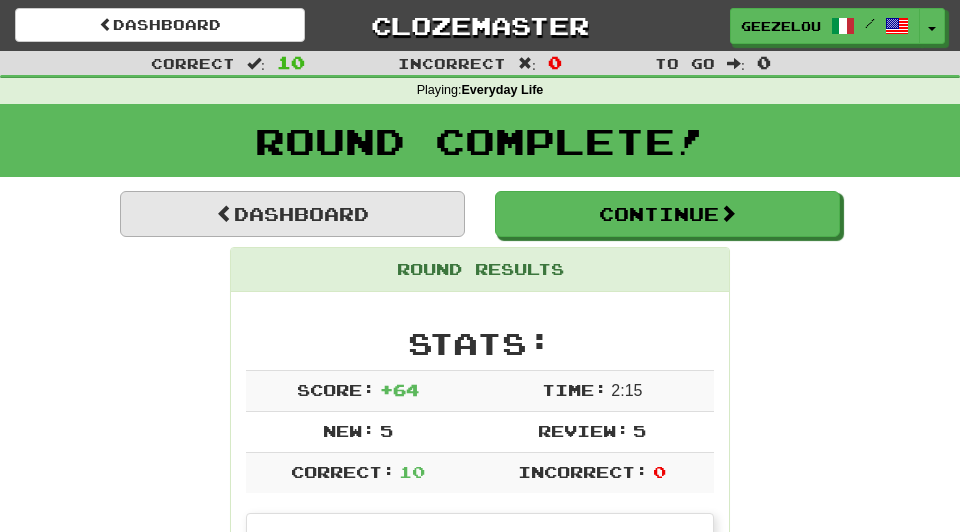 click on "Dashboard" at bounding box center [292, 214] 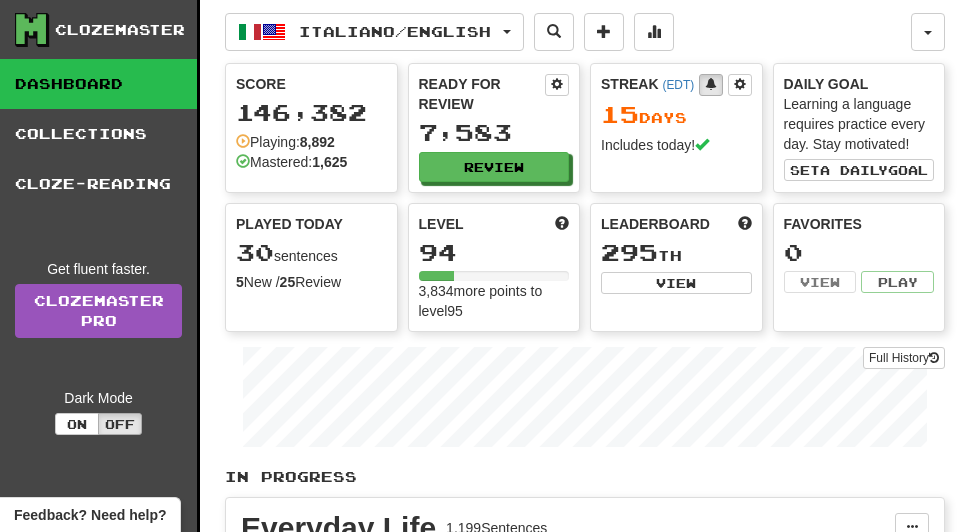 scroll, scrollTop: 0, scrollLeft: 0, axis: both 